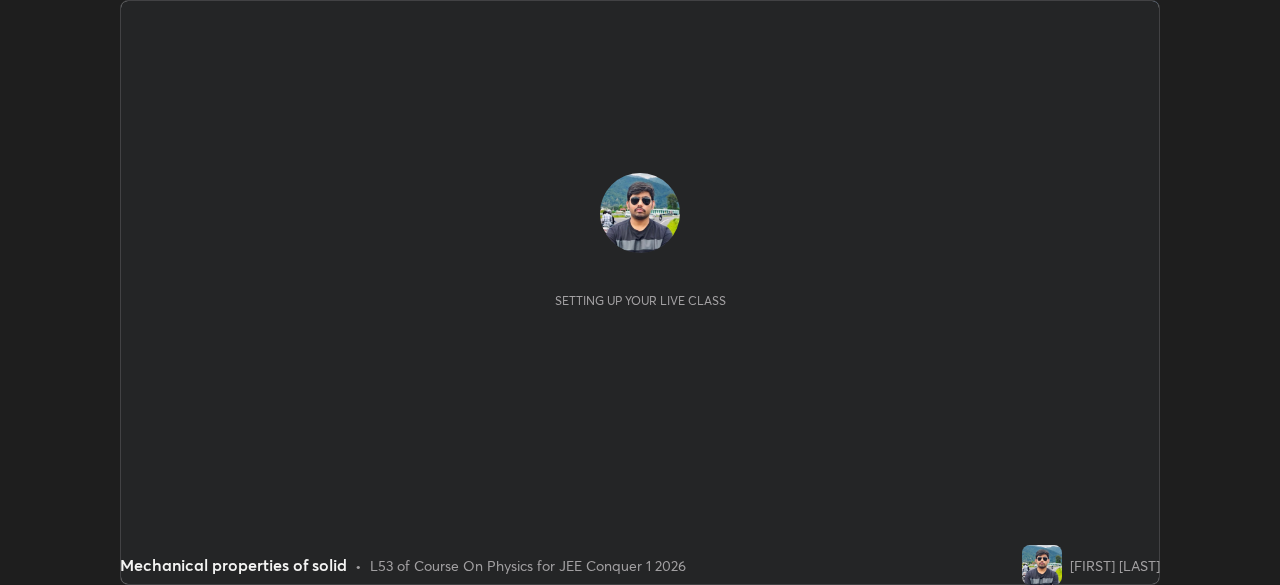 scroll, scrollTop: 0, scrollLeft: 0, axis: both 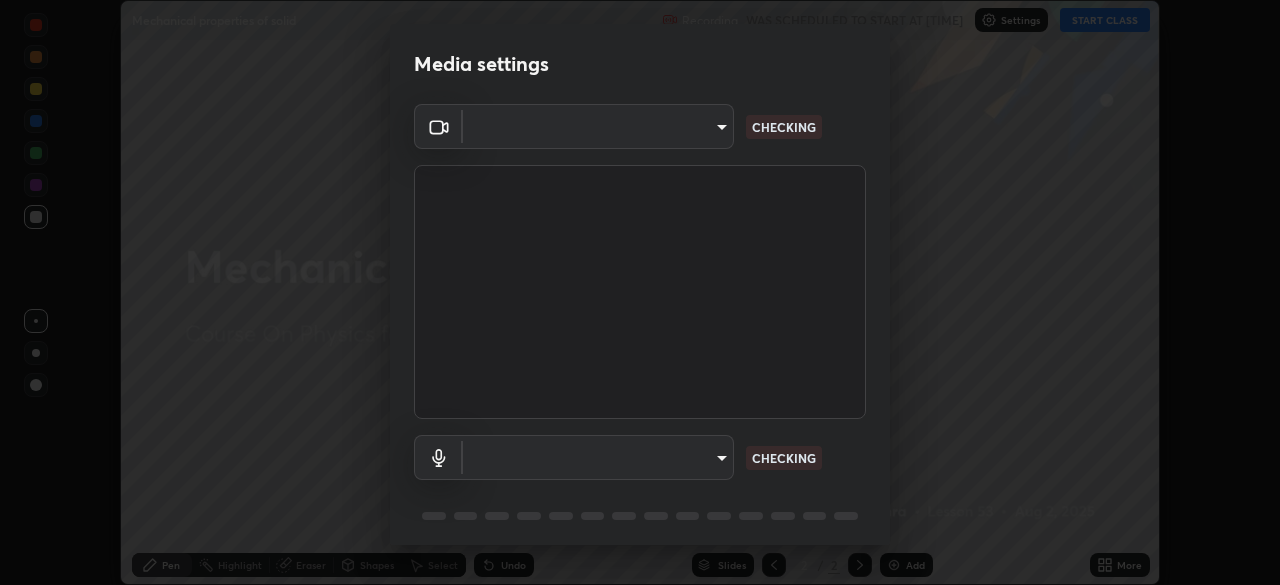 type on "9c5db0e3d6bf80210af106929d999d9f929c5ea5bbb961195660b7f823e2c793" 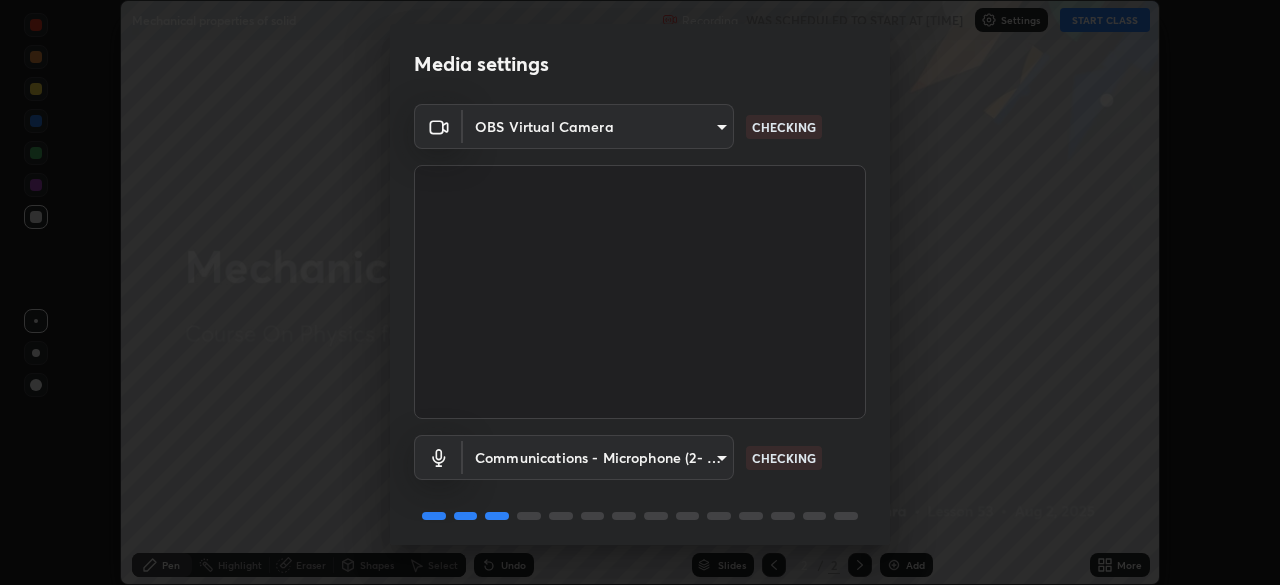 scroll, scrollTop: 71, scrollLeft: 0, axis: vertical 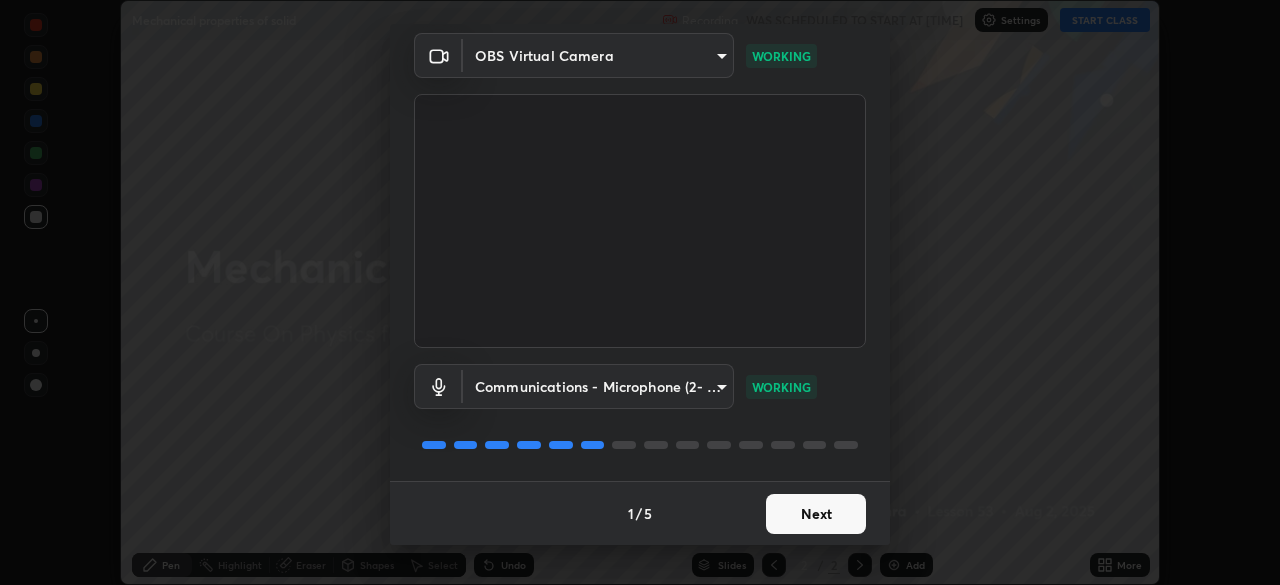 click on "Next" at bounding box center [816, 514] 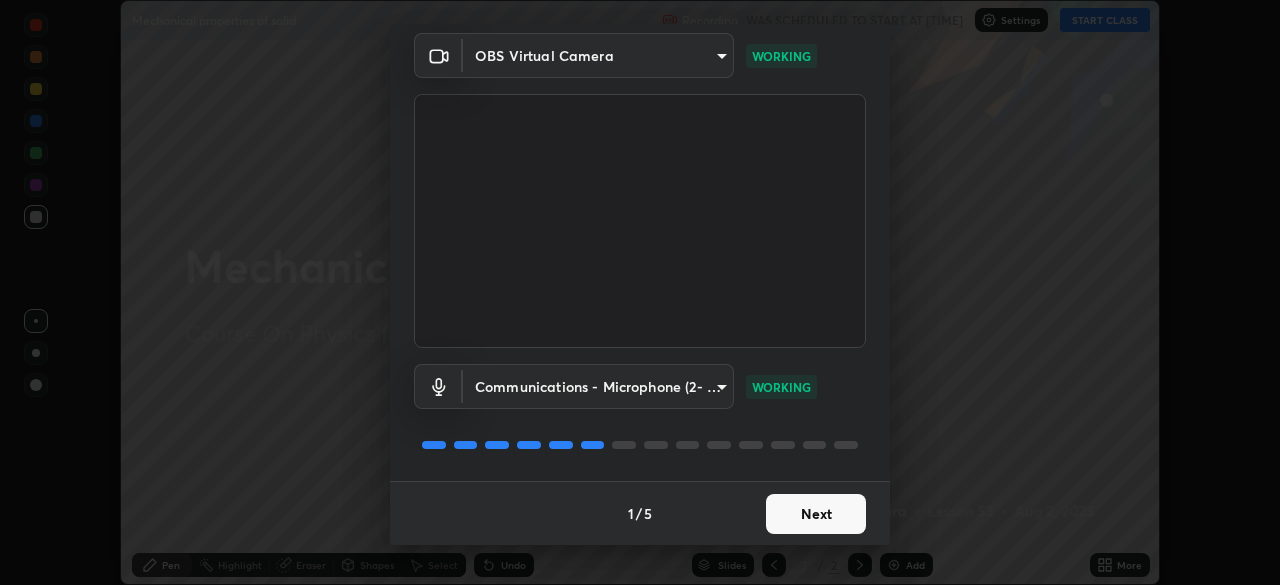 scroll, scrollTop: 0, scrollLeft: 0, axis: both 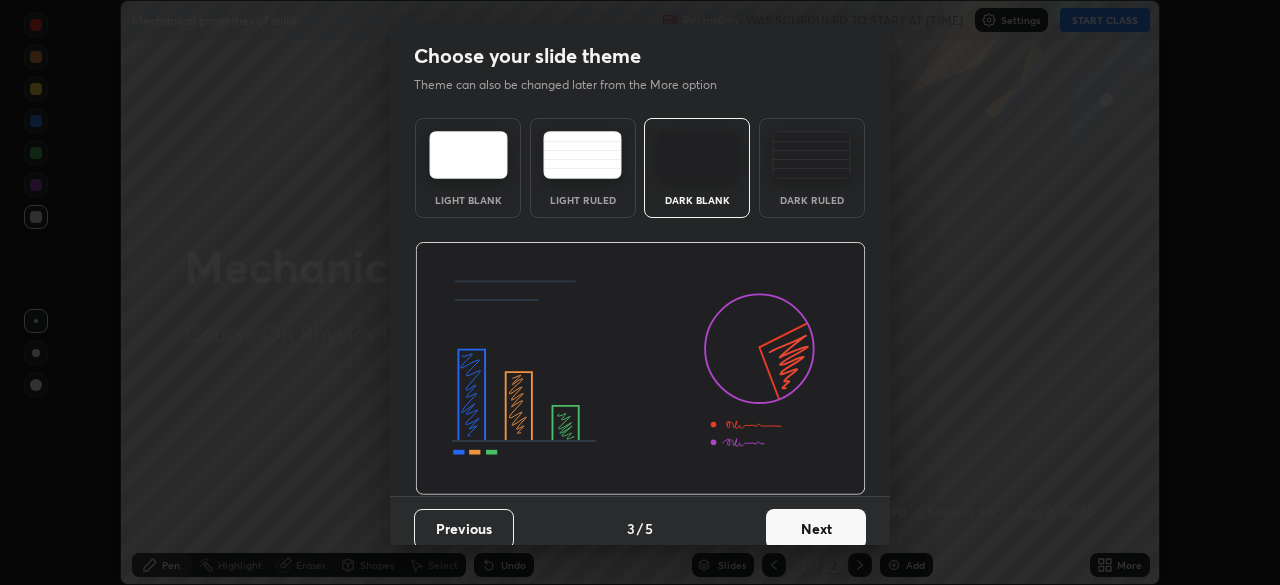 click on "Next" at bounding box center [816, 529] 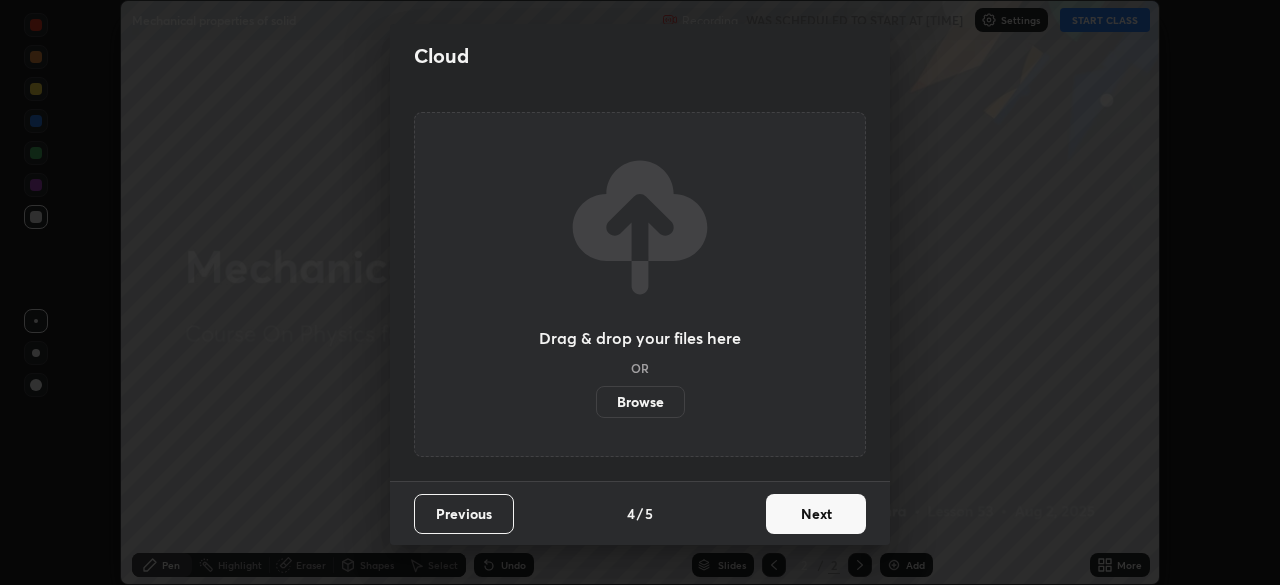 click on "Next" at bounding box center (816, 514) 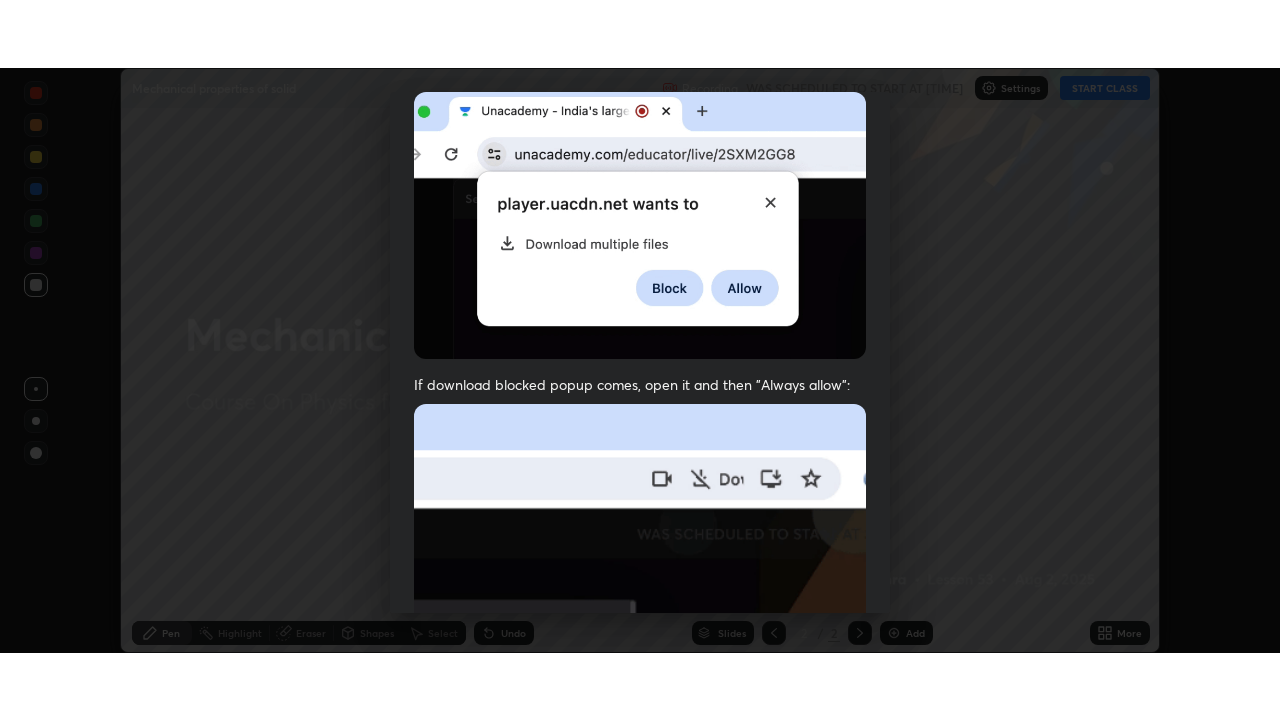 scroll, scrollTop: 479, scrollLeft: 0, axis: vertical 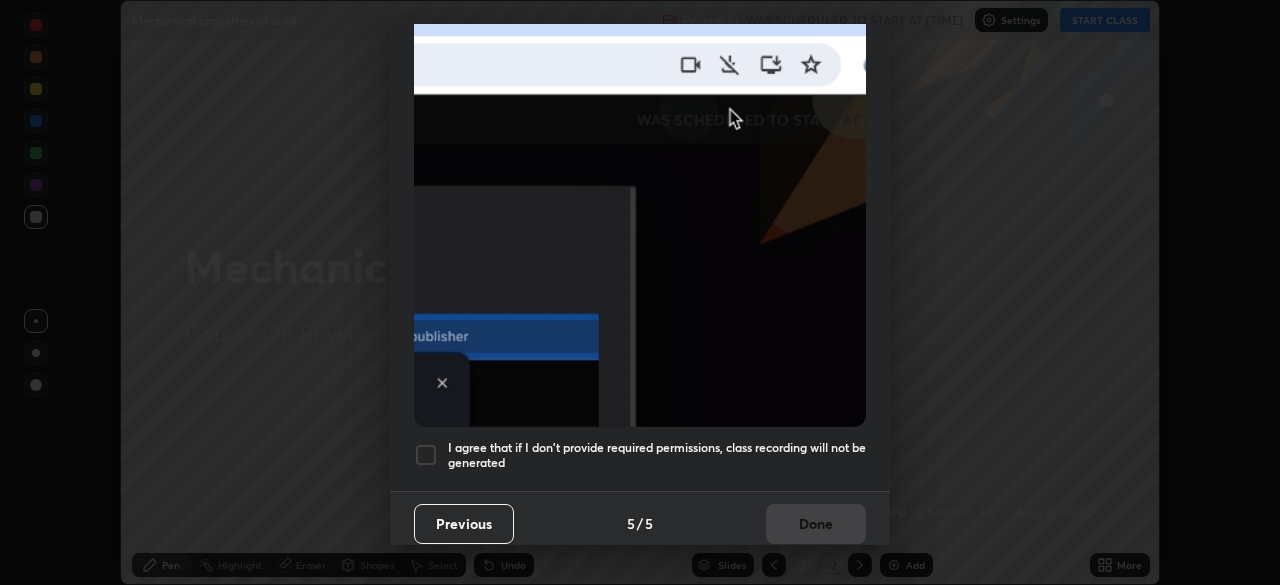 click at bounding box center [426, 455] 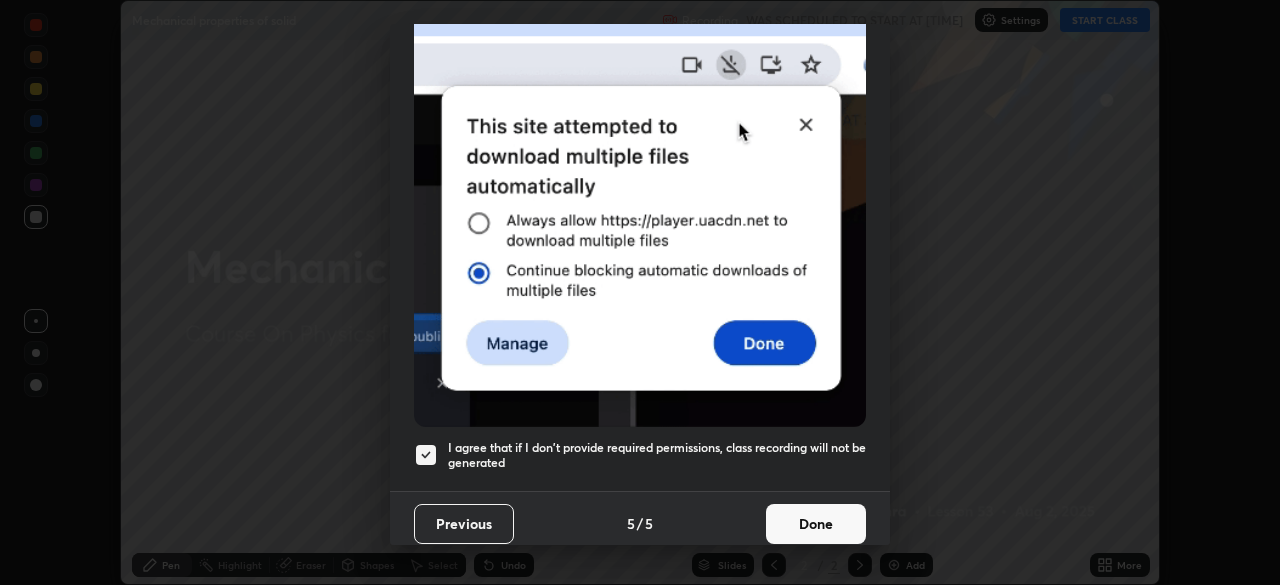 click on "Done" at bounding box center (816, 524) 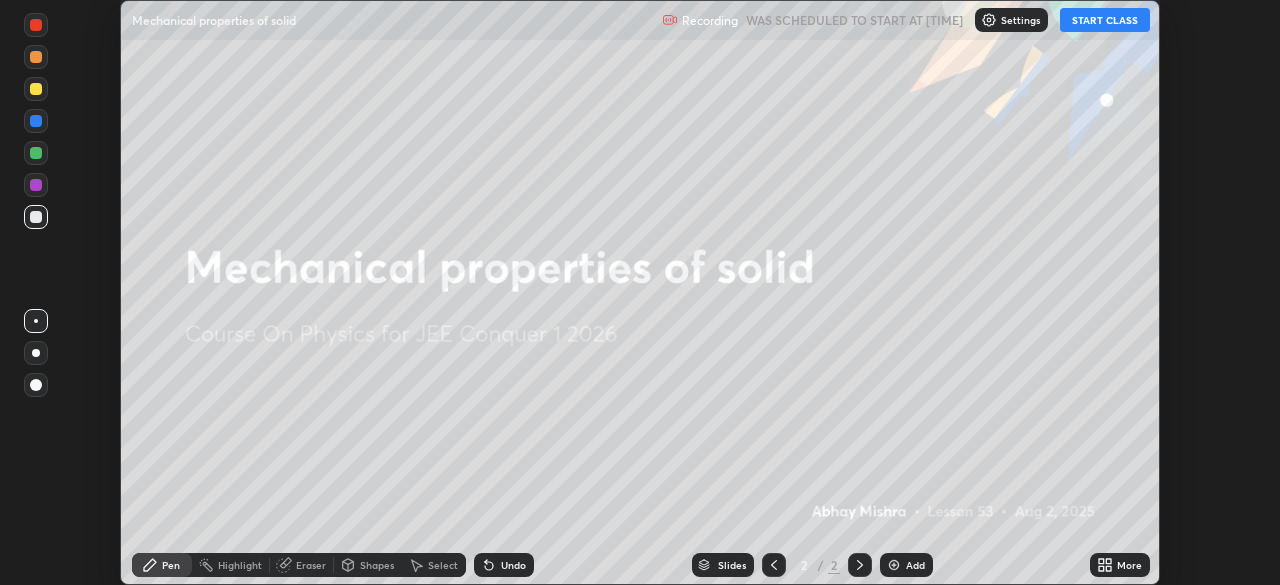 click on "START CLASS" at bounding box center [1105, 20] 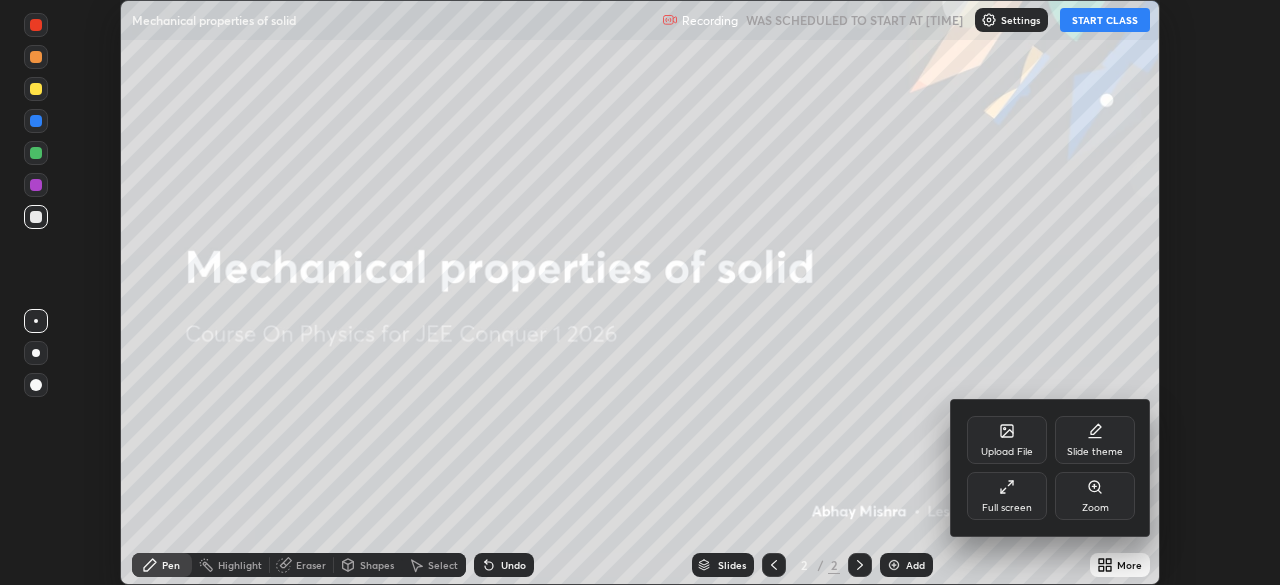 click 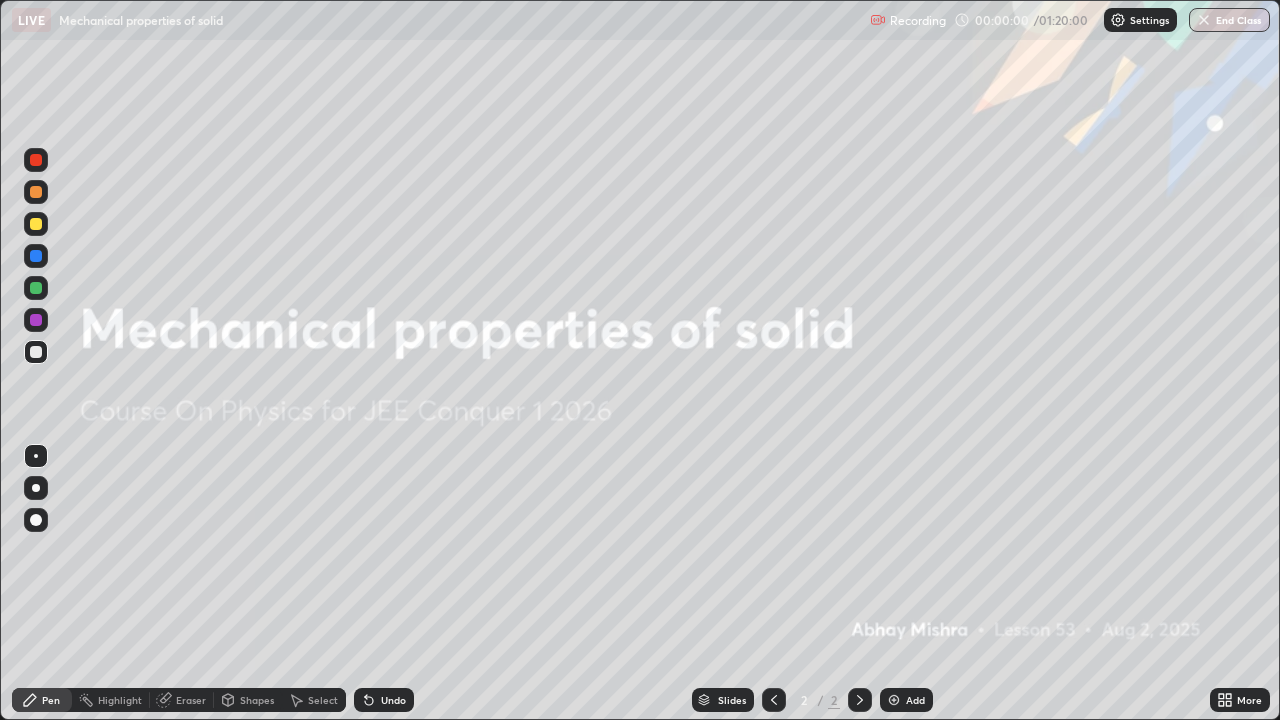 scroll, scrollTop: 99280, scrollLeft: 98720, axis: both 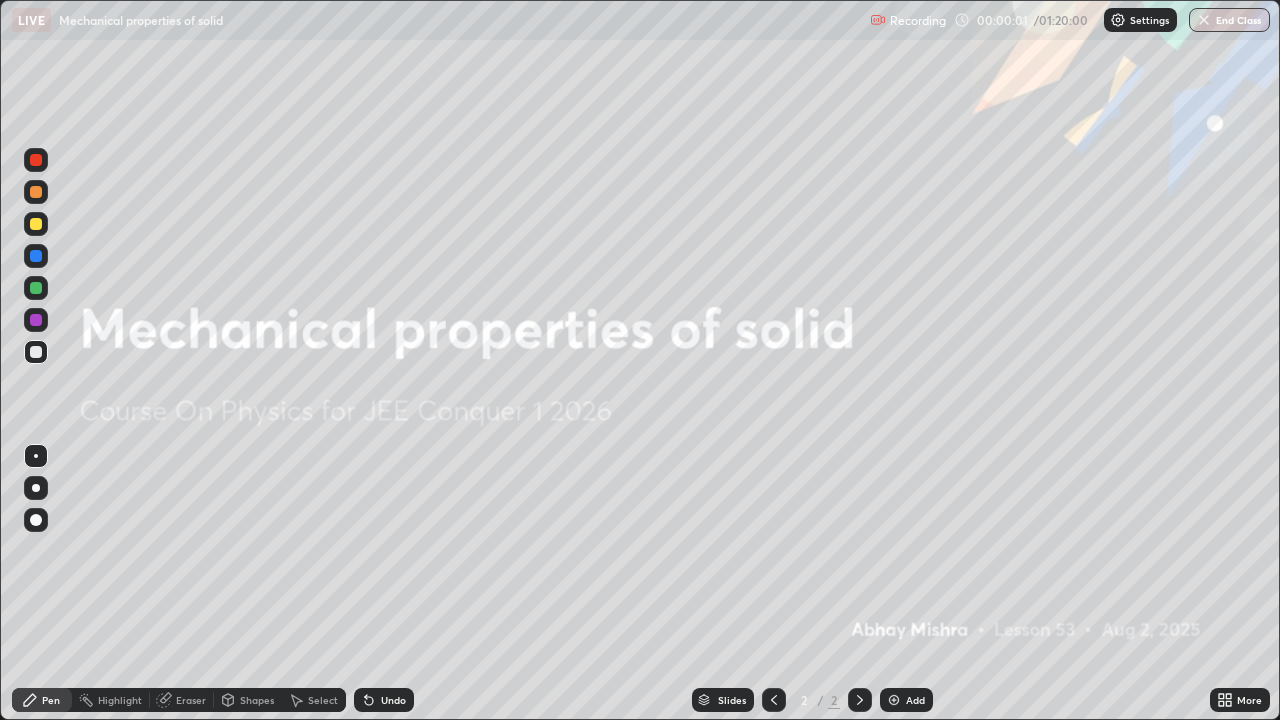 click on "Add" at bounding box center [915, 700] 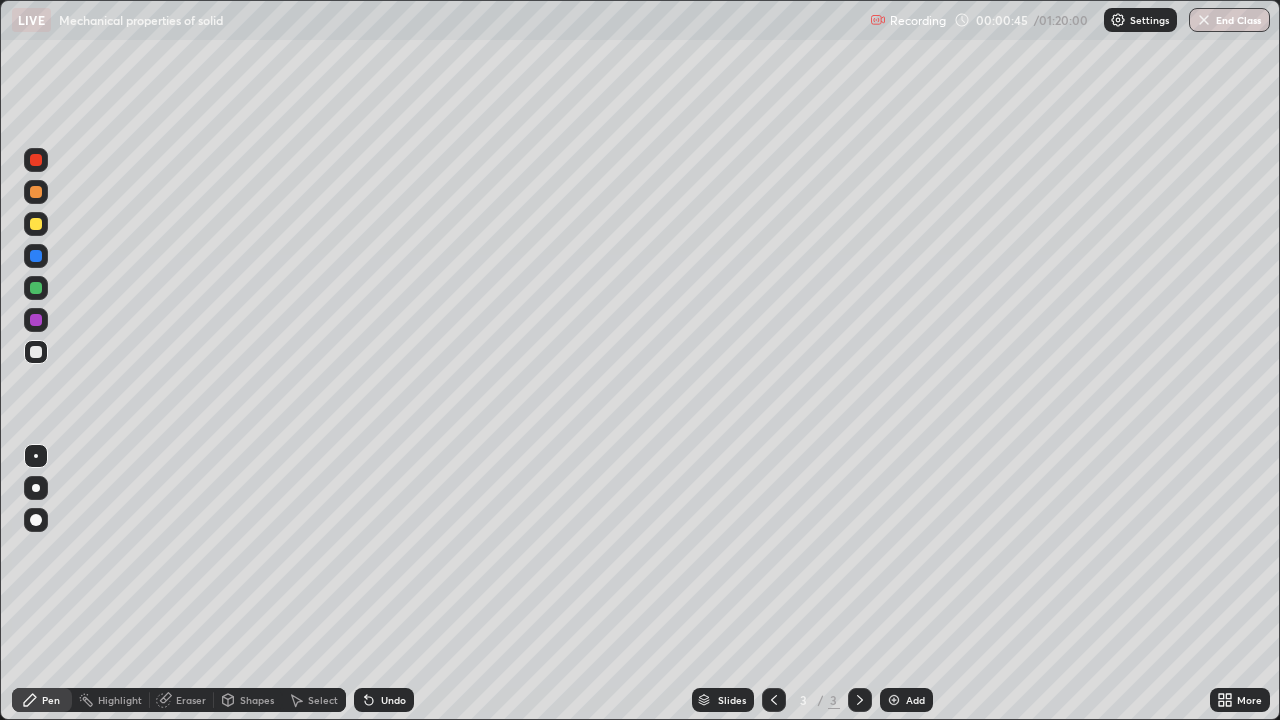 click at bounding box center [36, 224] 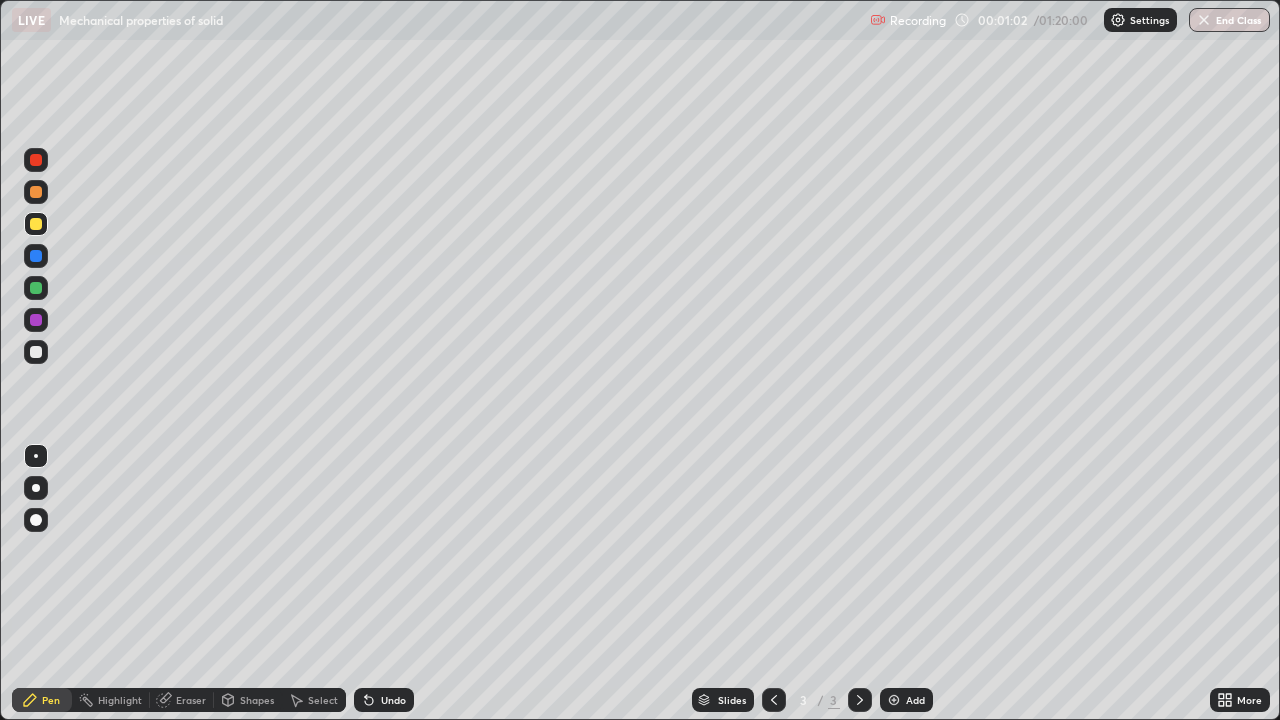 click on "Undo" at bounding box center [393, 700] 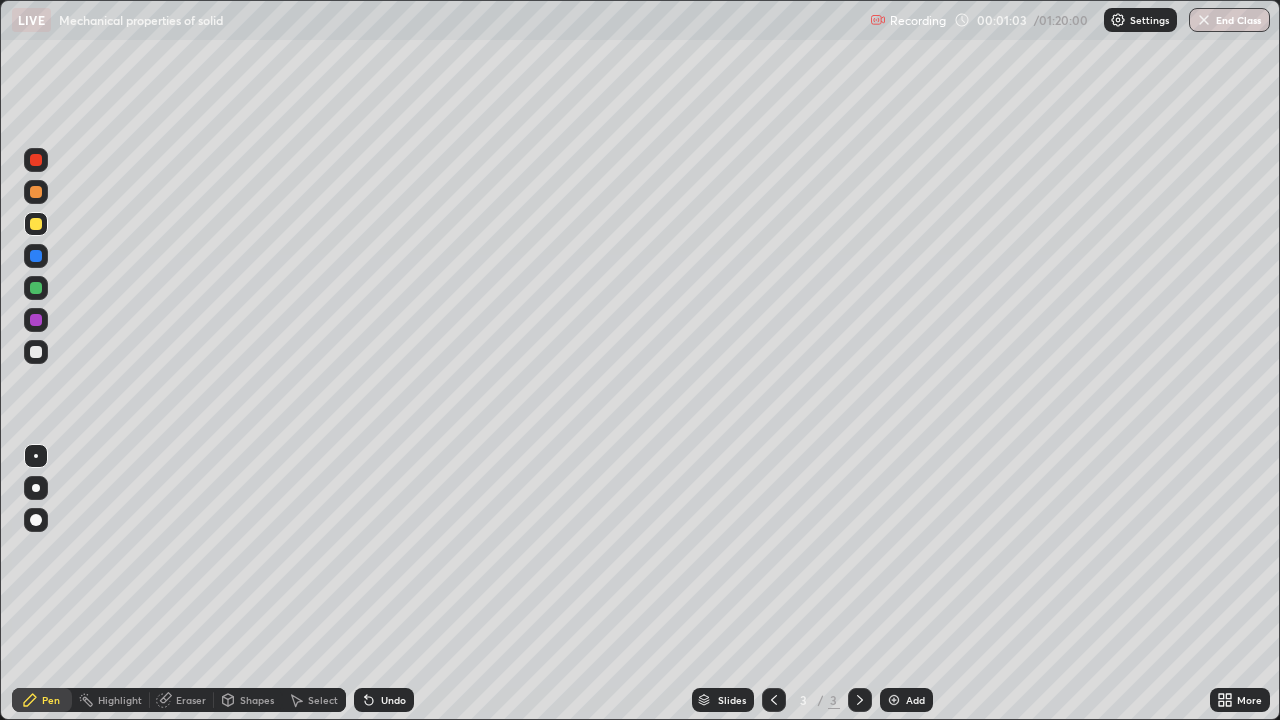 click on "Undo" at bounding box center (393, 700) 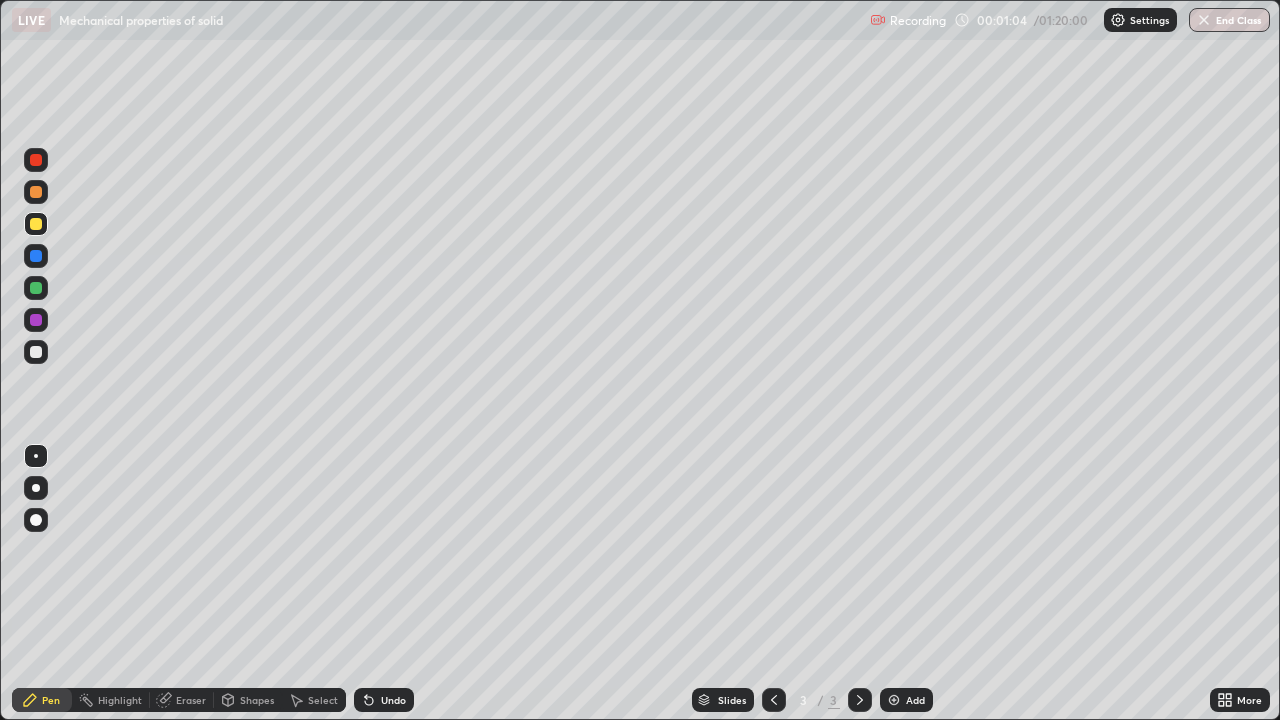 click on "Undo" at bounding box center [393, 700] 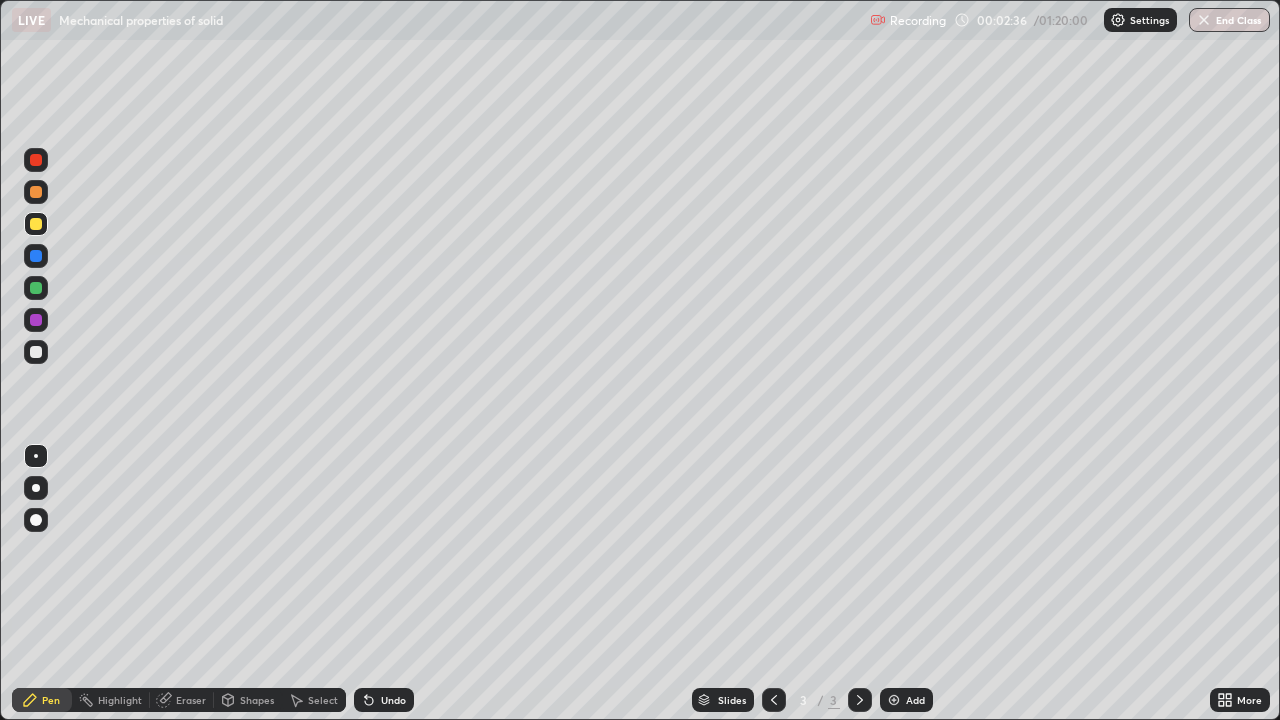 click on "Undo" at bounding box center [393, 700] 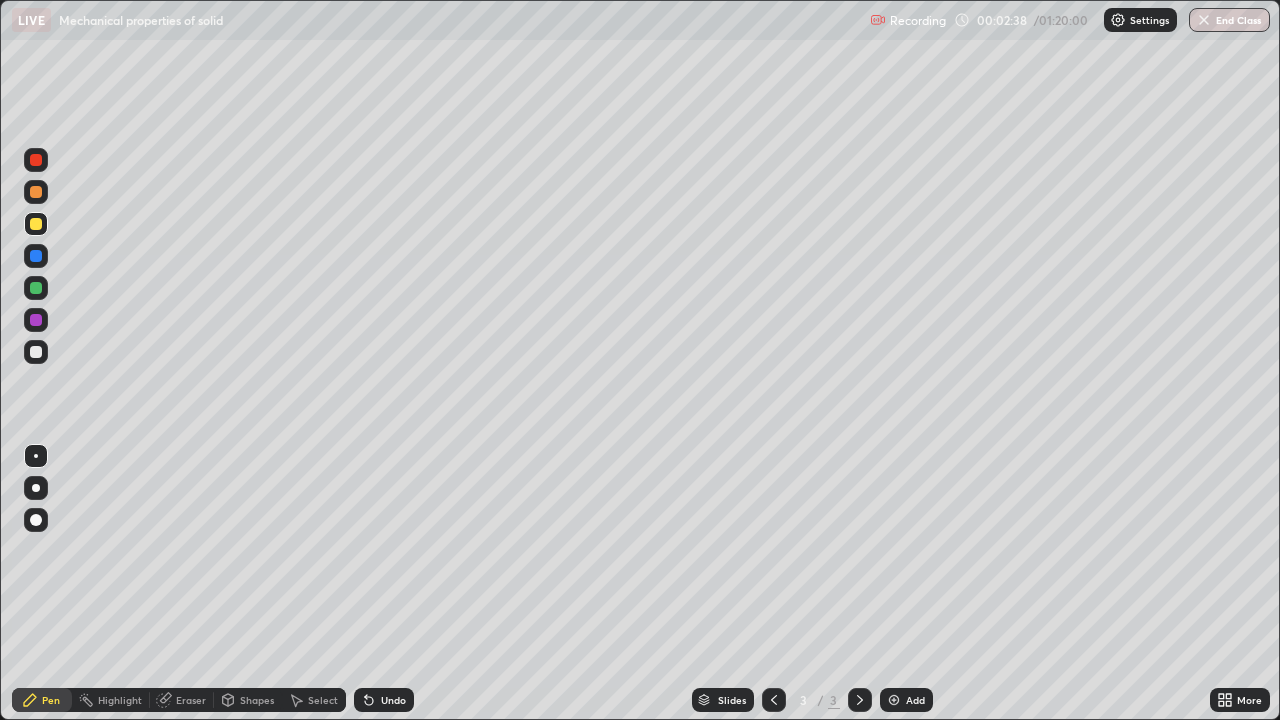 click on "Eraser" at bounding box center (182, 700) 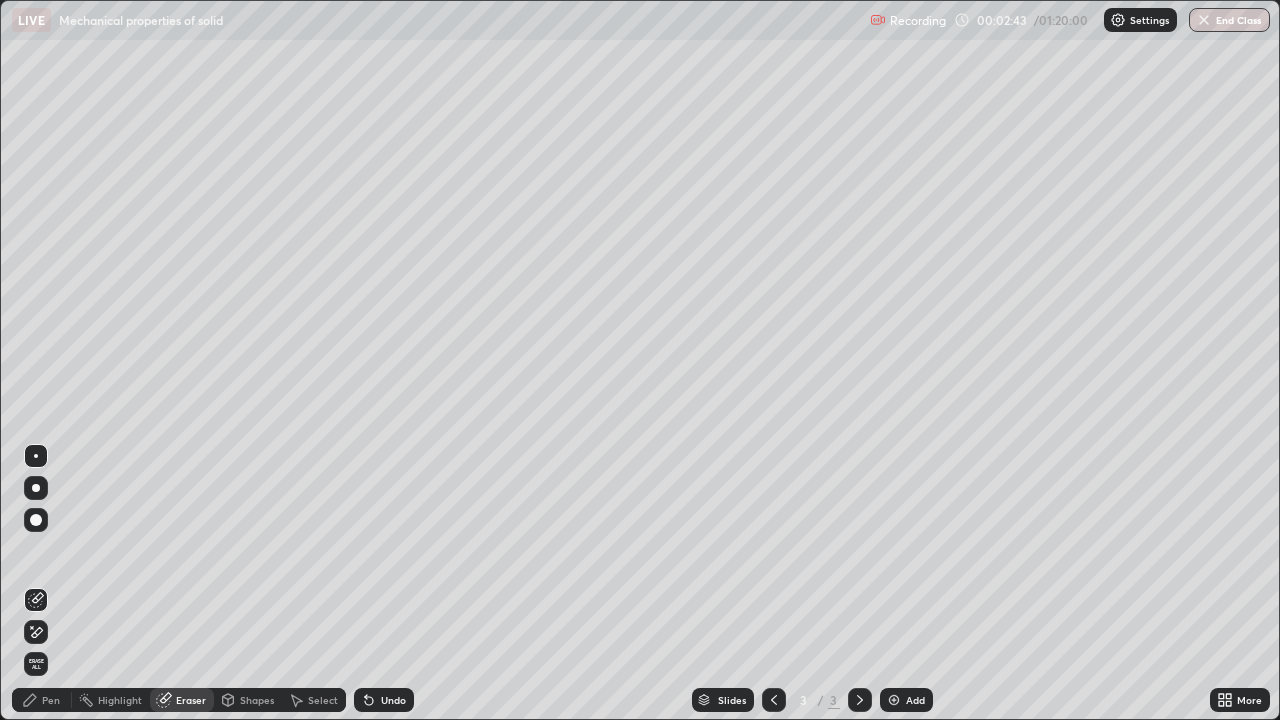 click on "Pen" at bounding box center (51, 700) 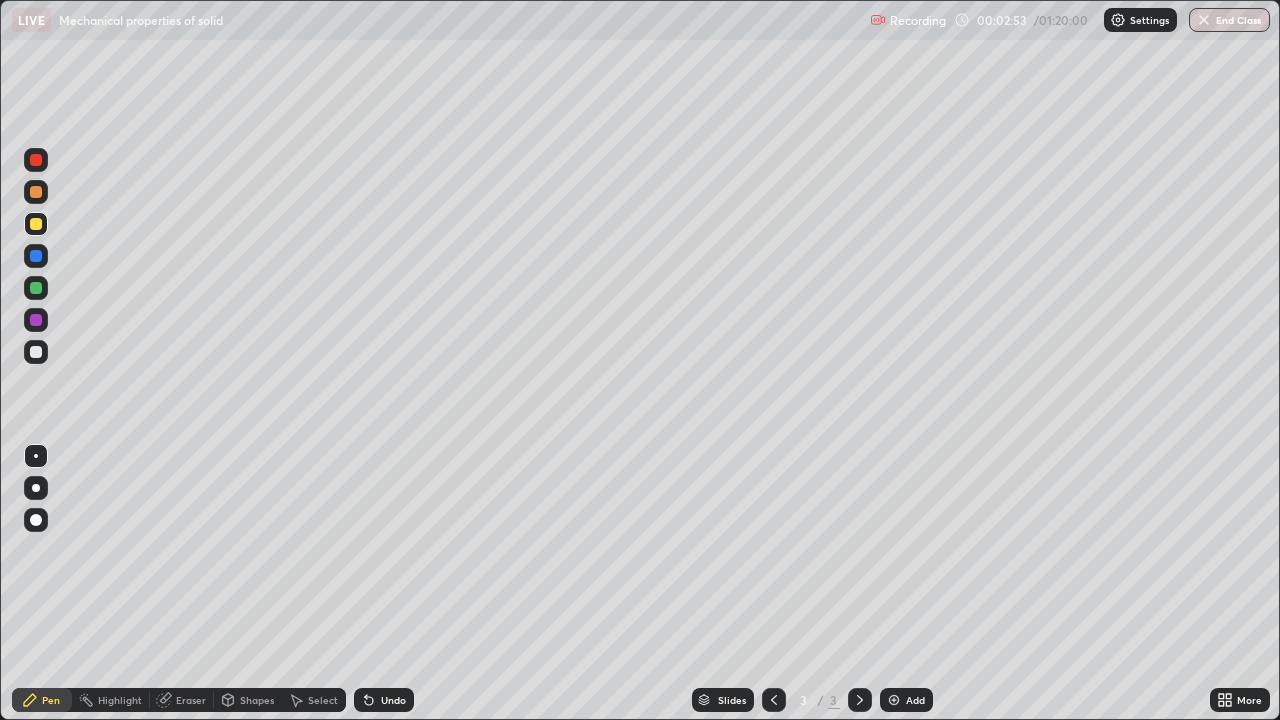 click on "Undo" at bounding box center (393, 700) 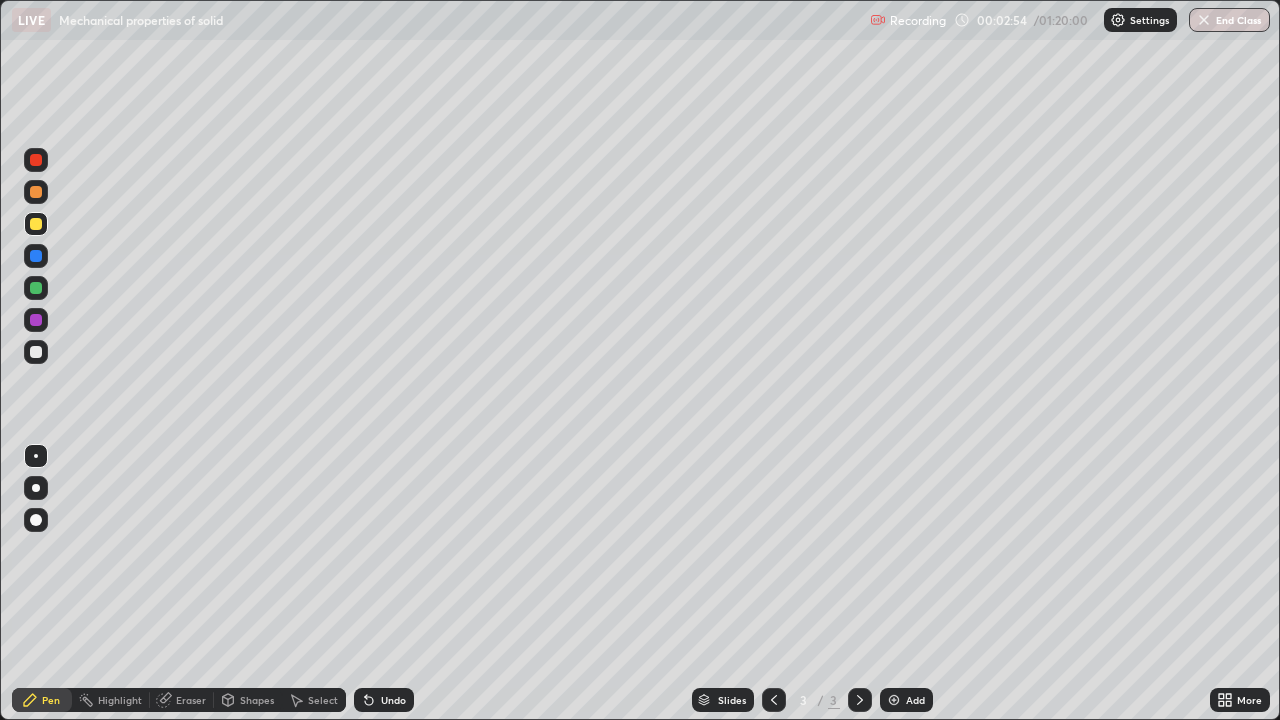 click on "Undo" at bounding box center (393, 700) 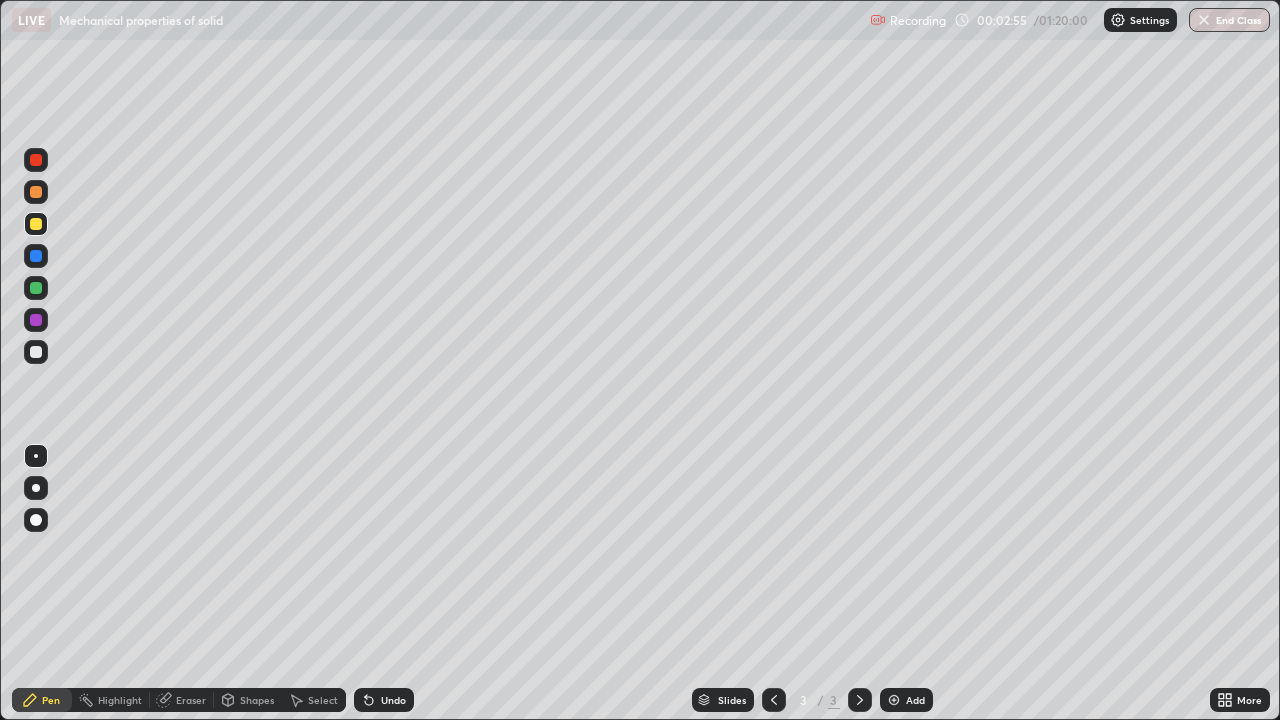 click on "Undo" at bounding box center [393, 700] 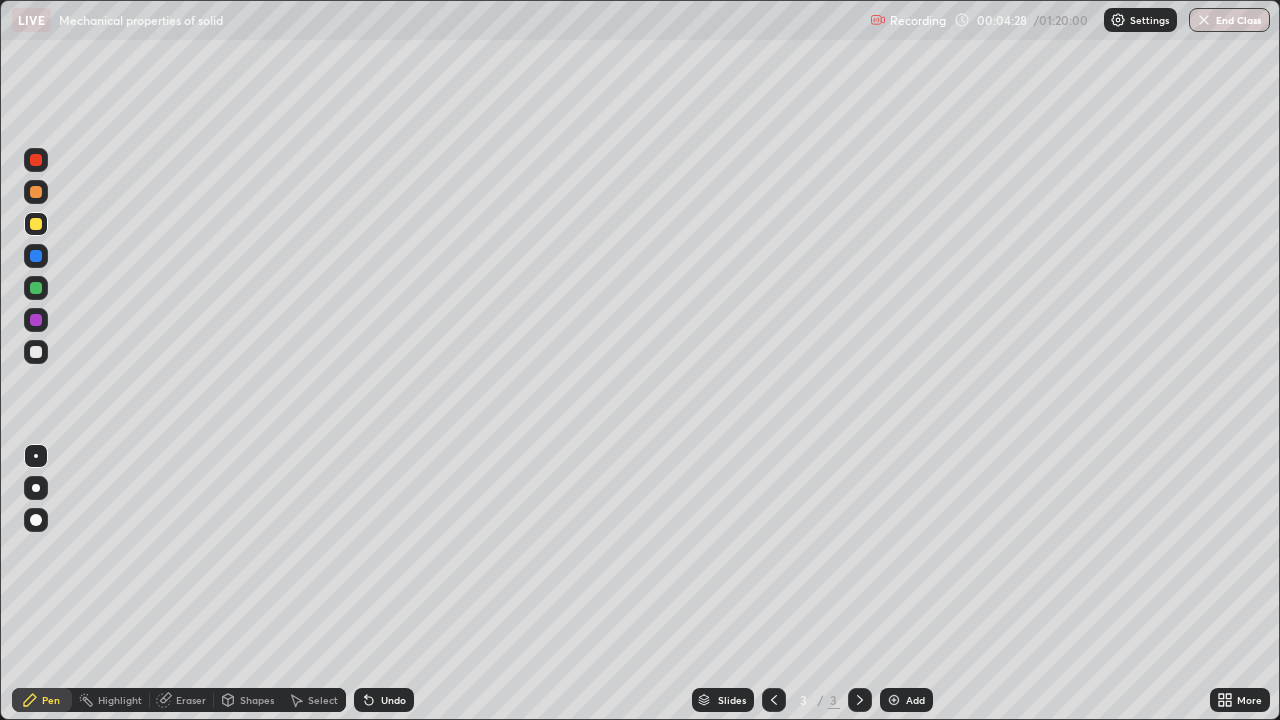 click on "Undo" at bounding box center (393, 700) 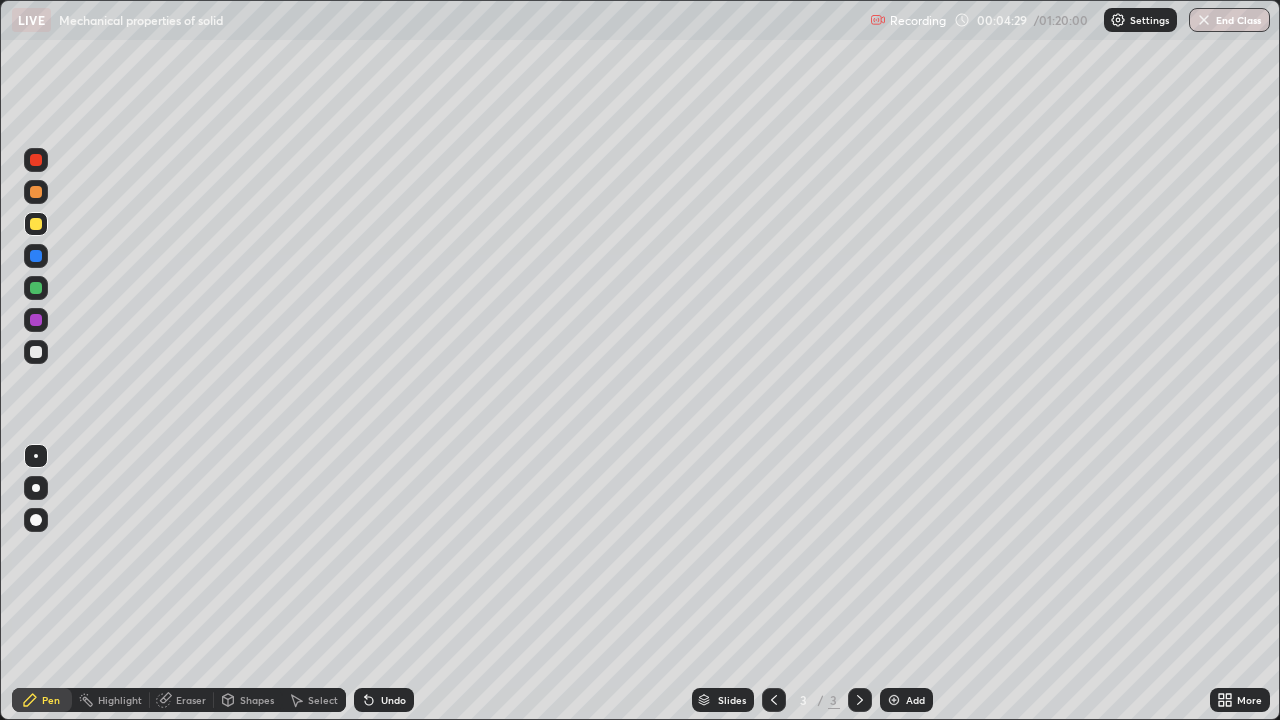 click on "Undo" at bounding box center (393, 700) 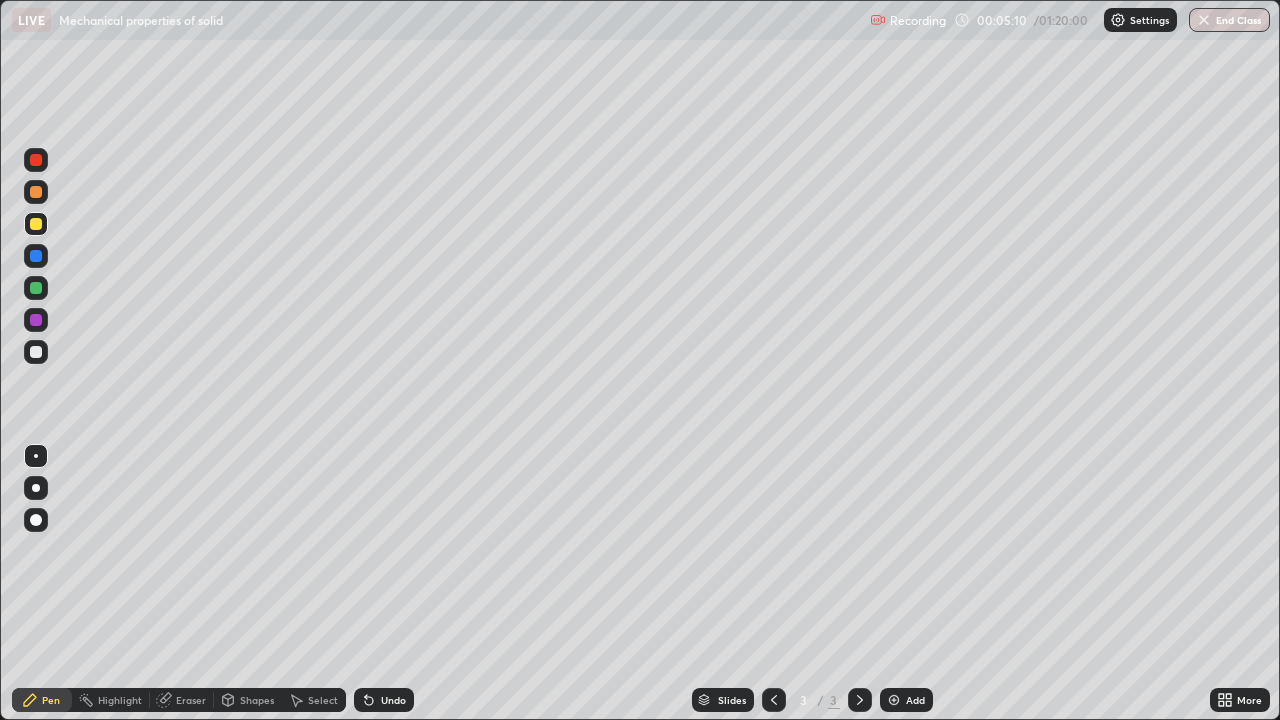 click on "Undo" at bounding box center (384, 700) 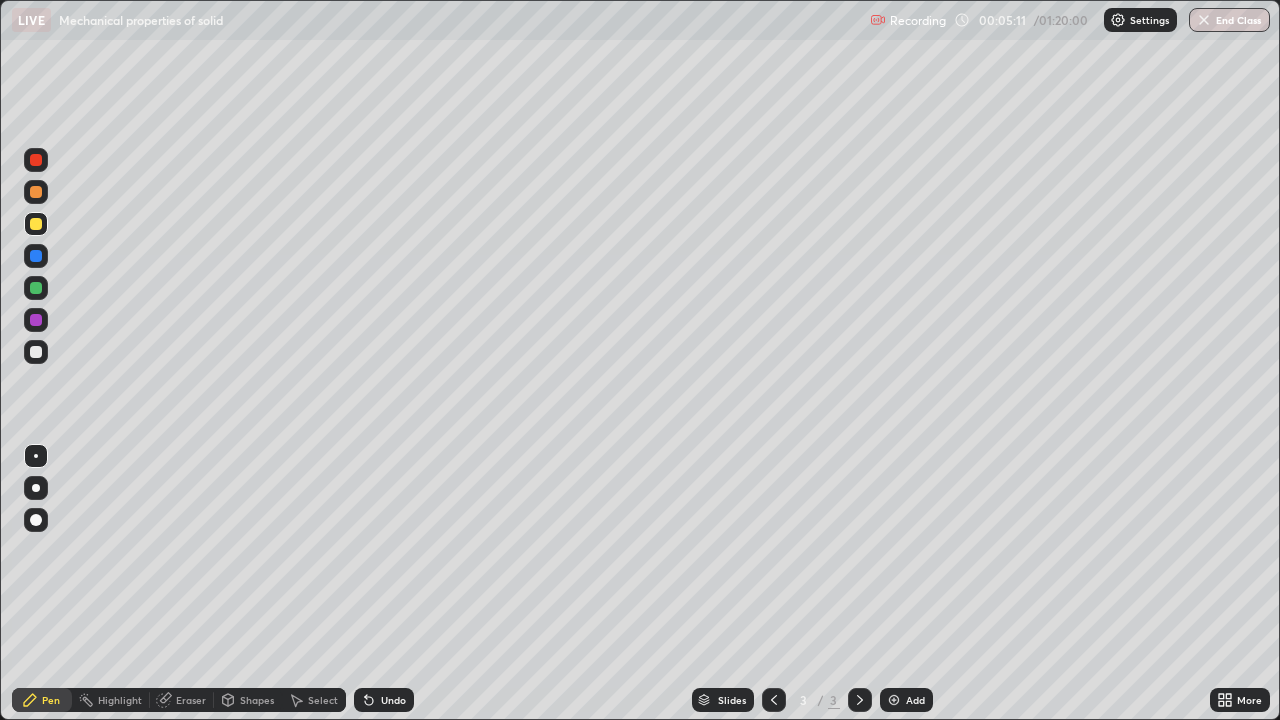 click on "Undo" at bounding box center [384, 700] 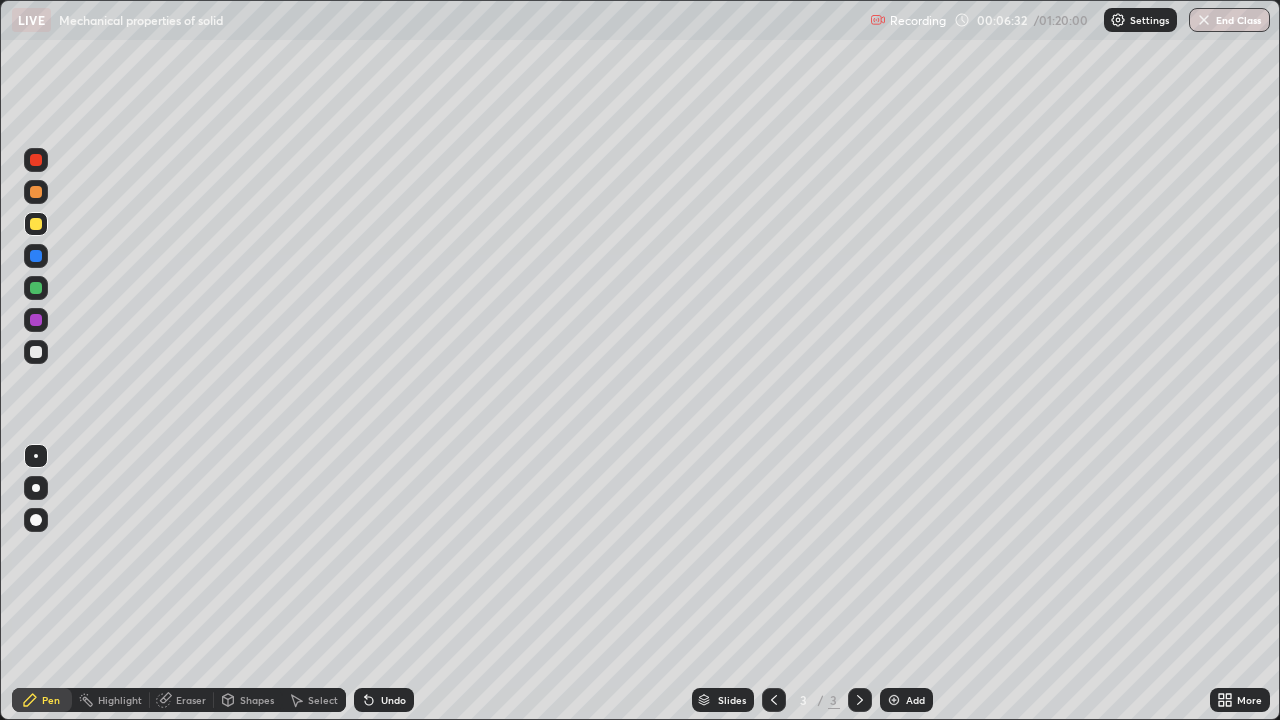 click on "Undo" at bounding box center (393, 700) 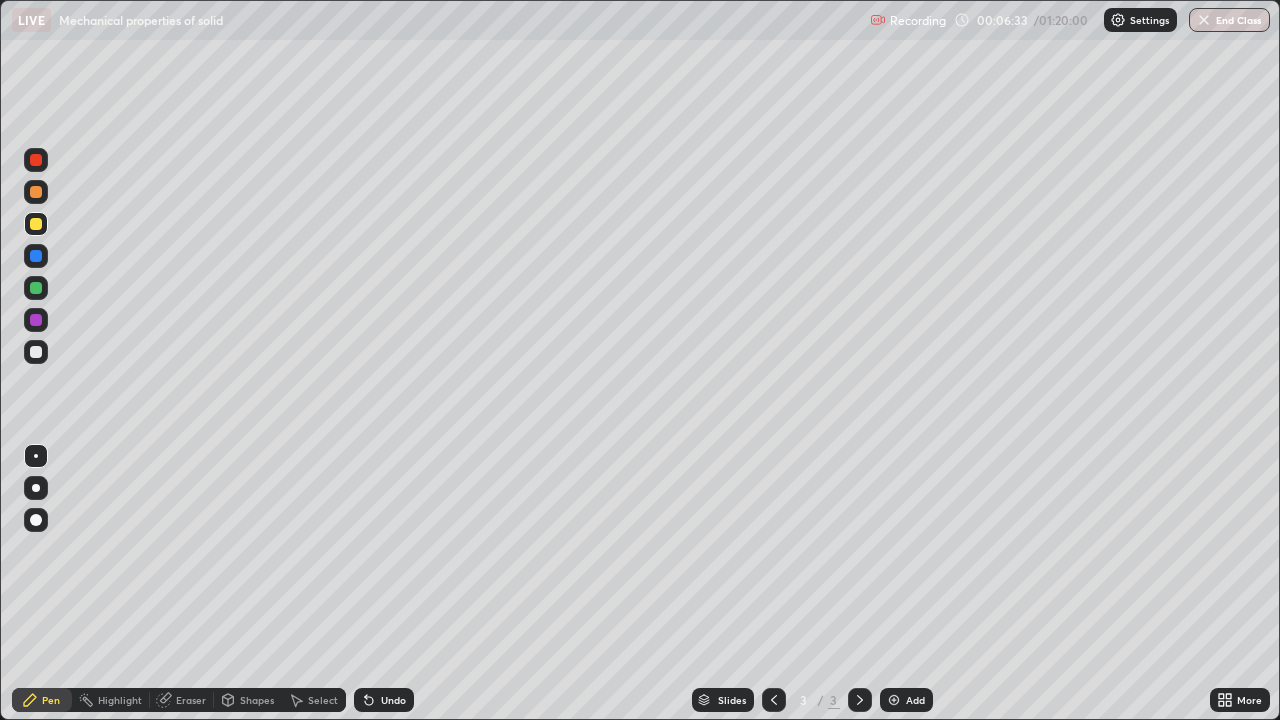 click on "Undo" at bounding box center [384, 700] 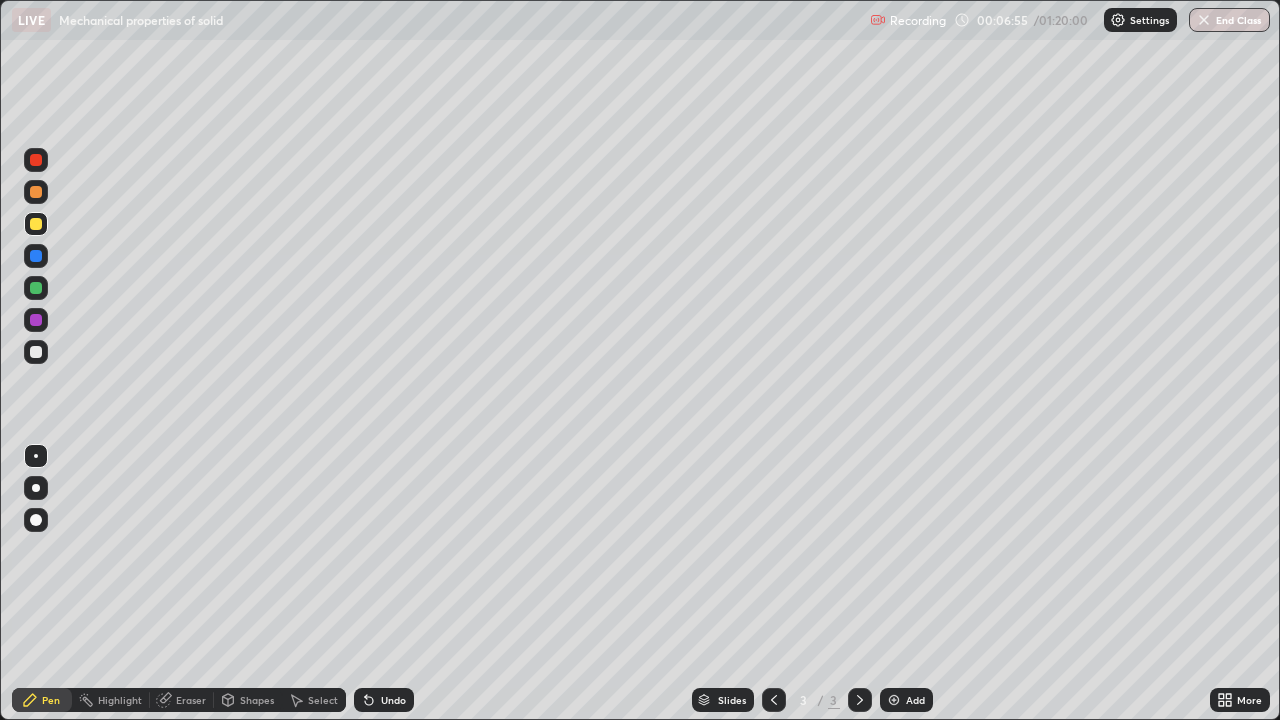 click on "Undo" at bounding box center [384, 700] 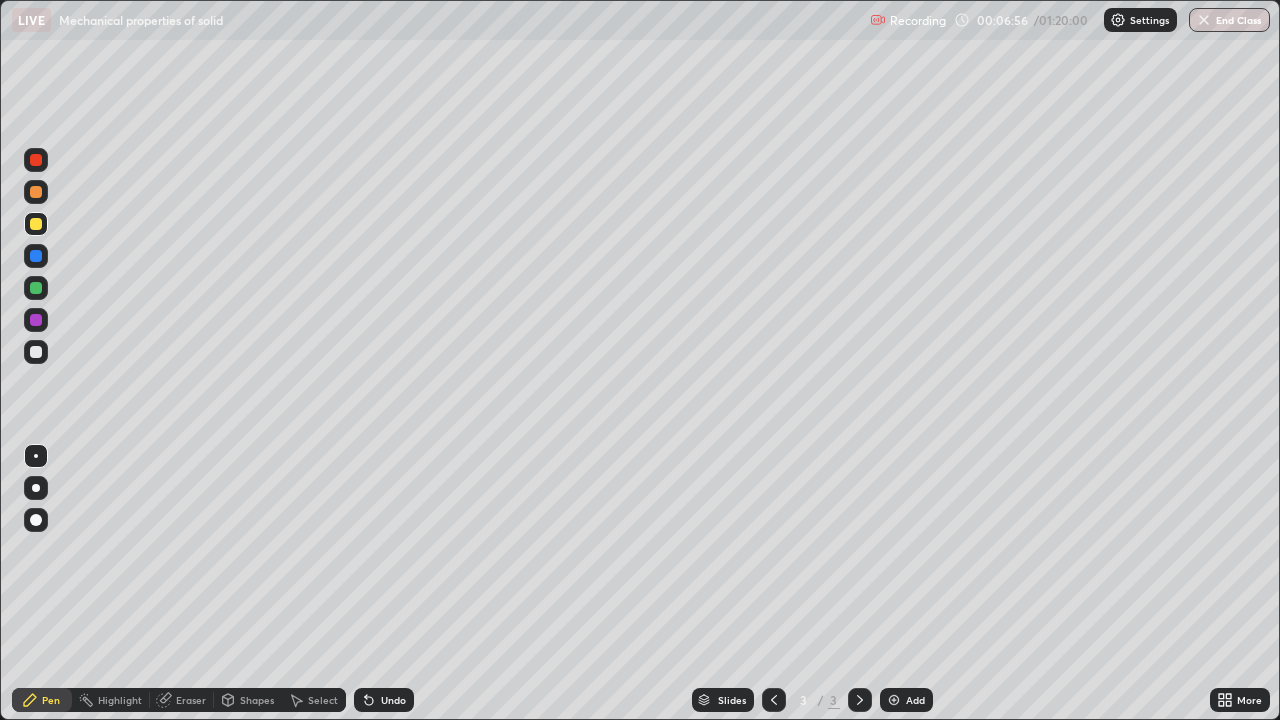 click on "Undo" at bounding box center [384, 700] 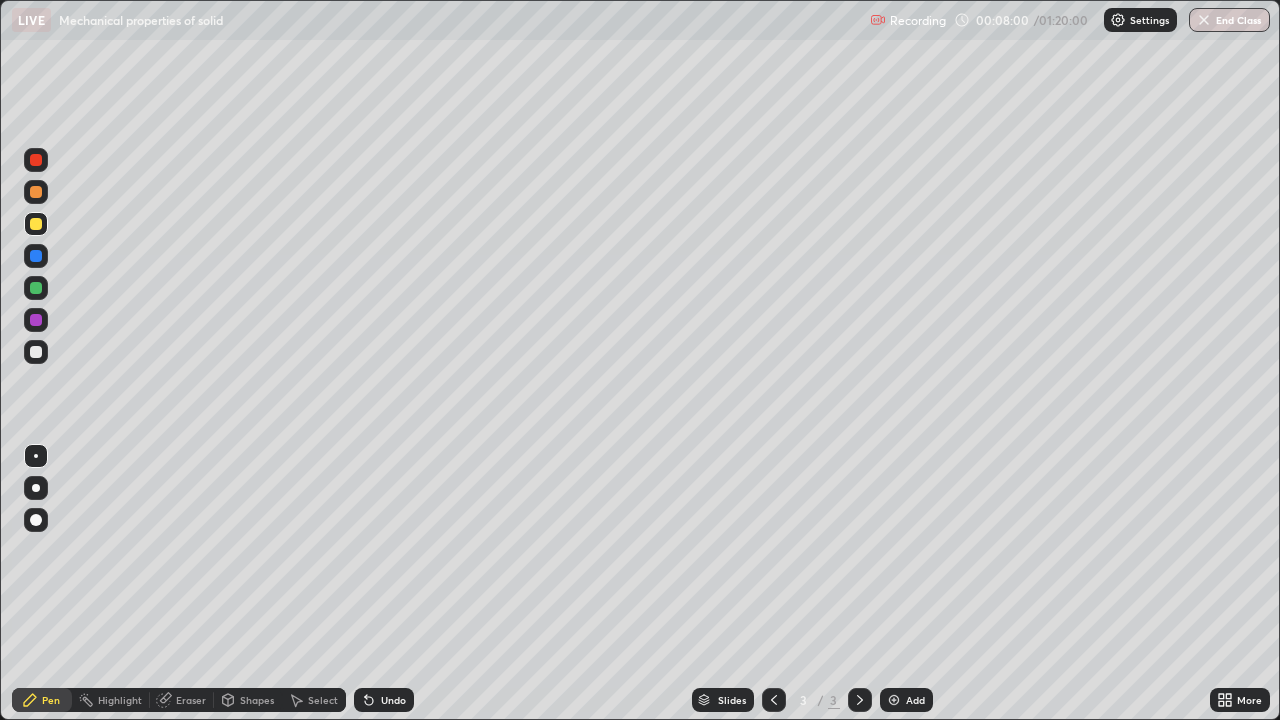 click on "Eraser" at bounding box center [191, 700] 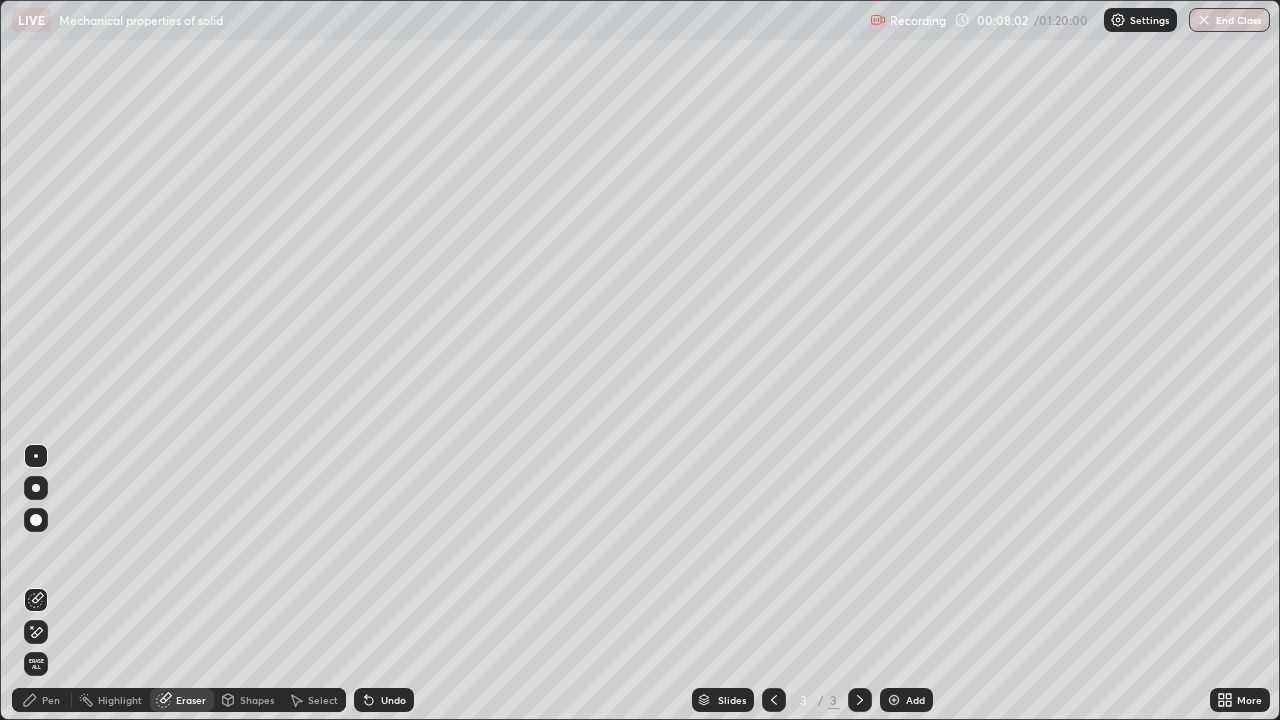 click on "Pen" at bounding box center (51, 700) 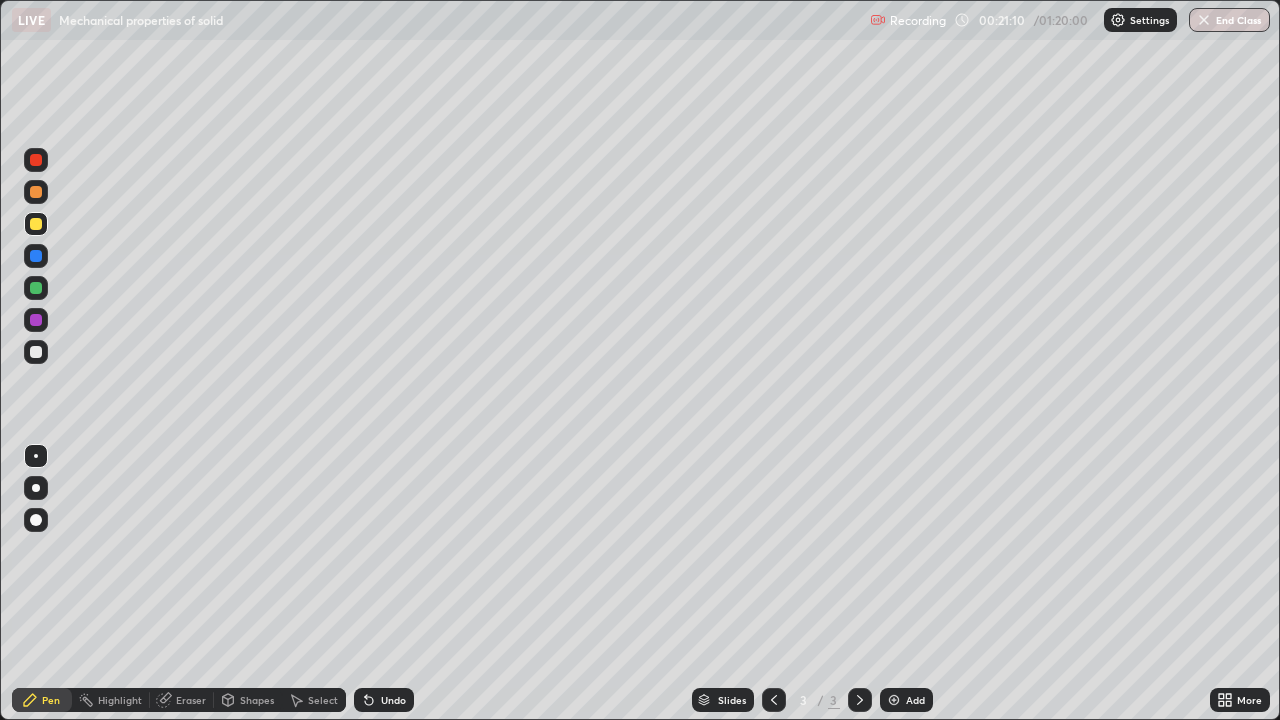 click at bounding box center [894, 700] 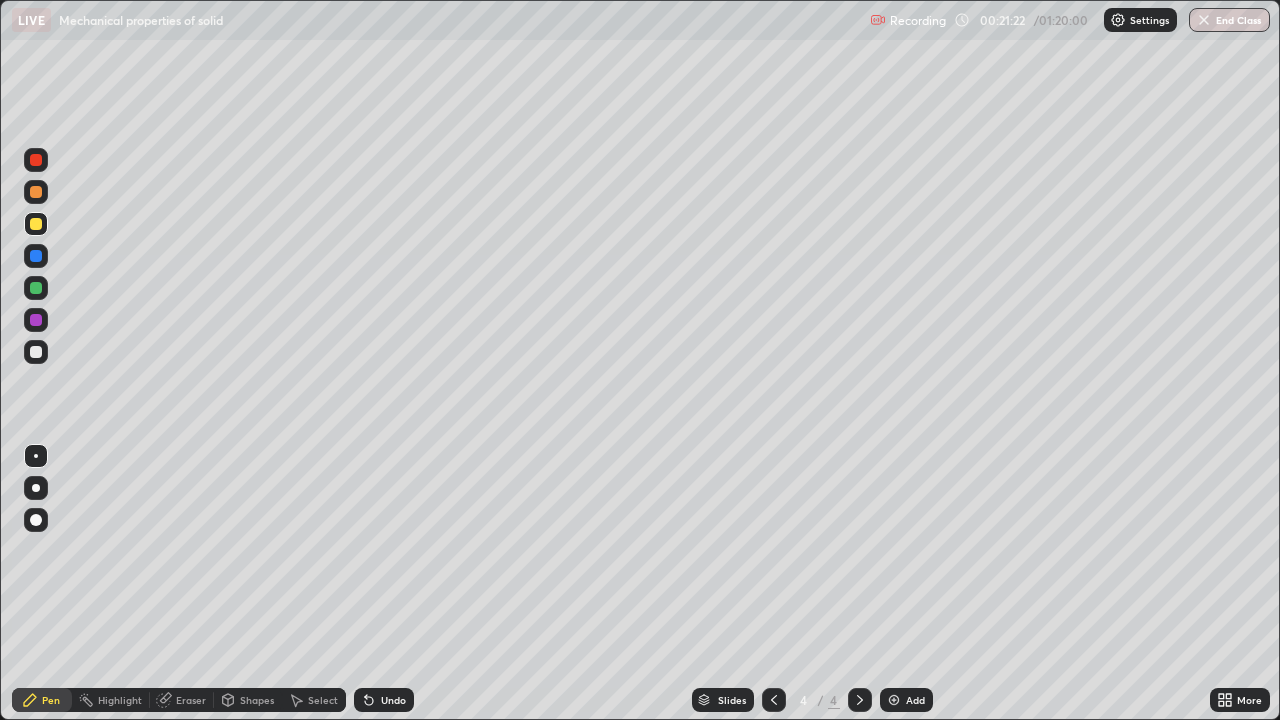 click on "Undo" at bounding box center (393, 700) 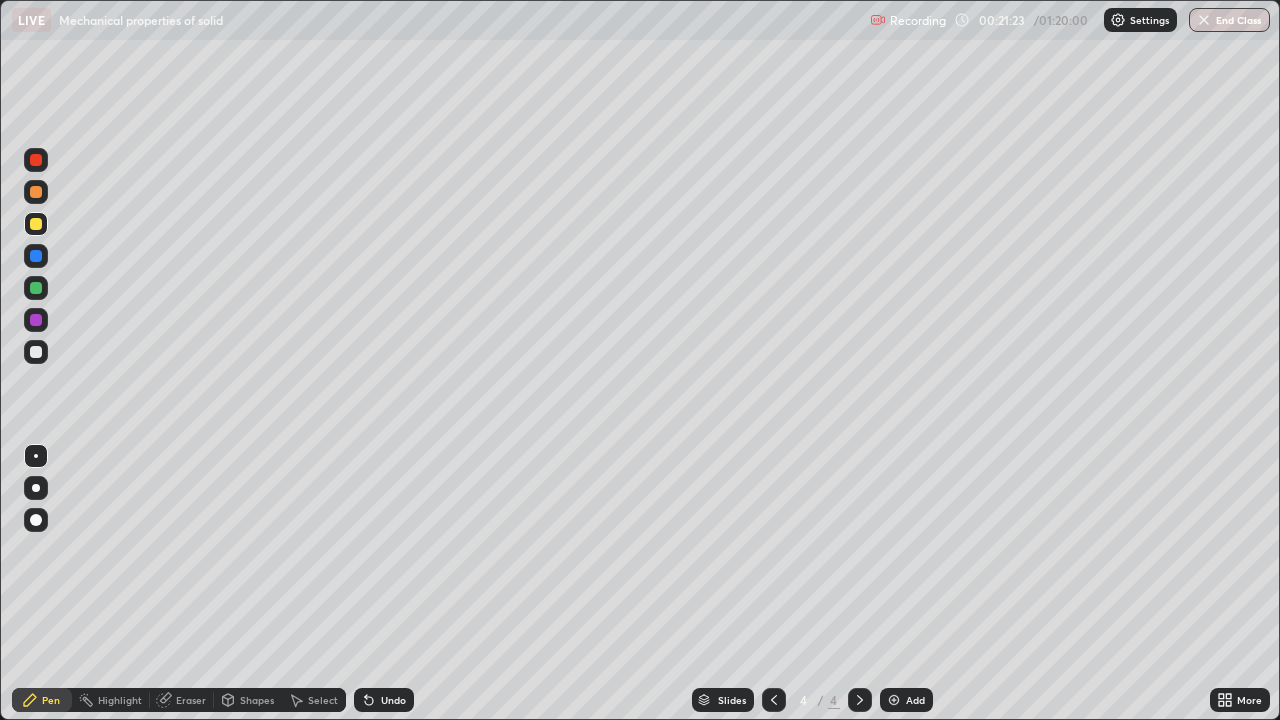 click on "Undo" at bounding box center [393, 700] 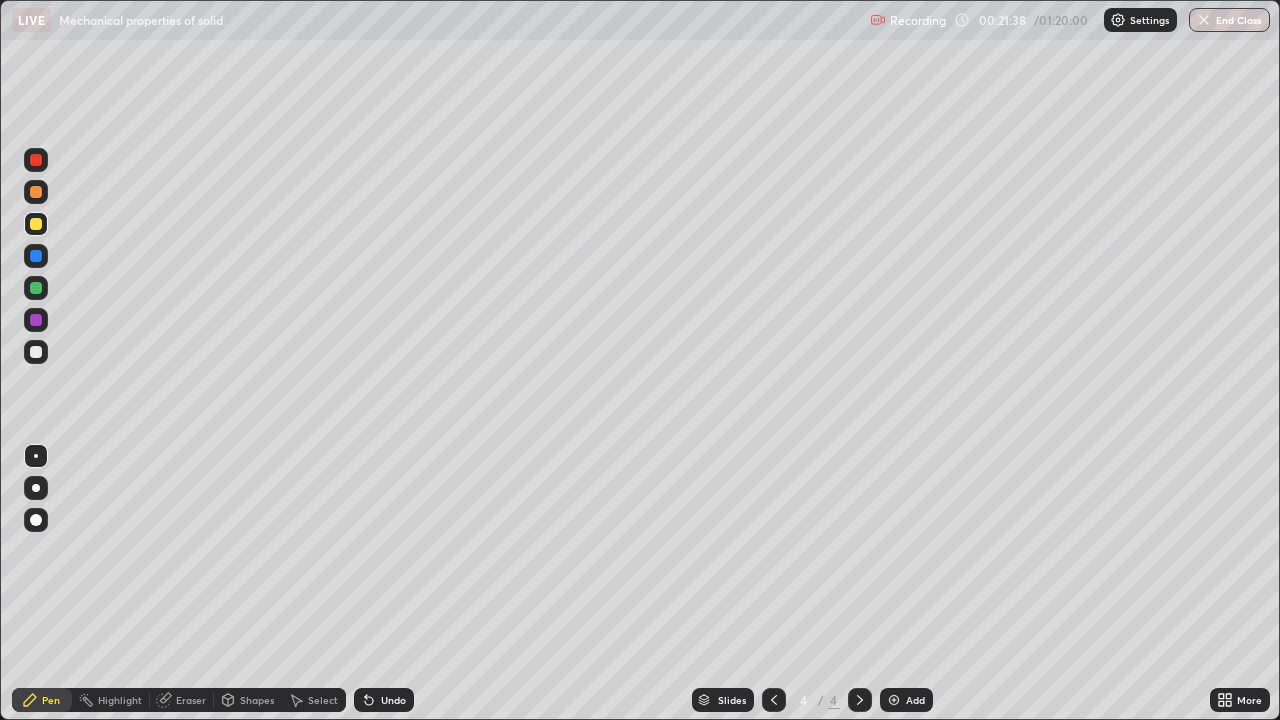 click on "Undo" at bounding box center [393, 700] 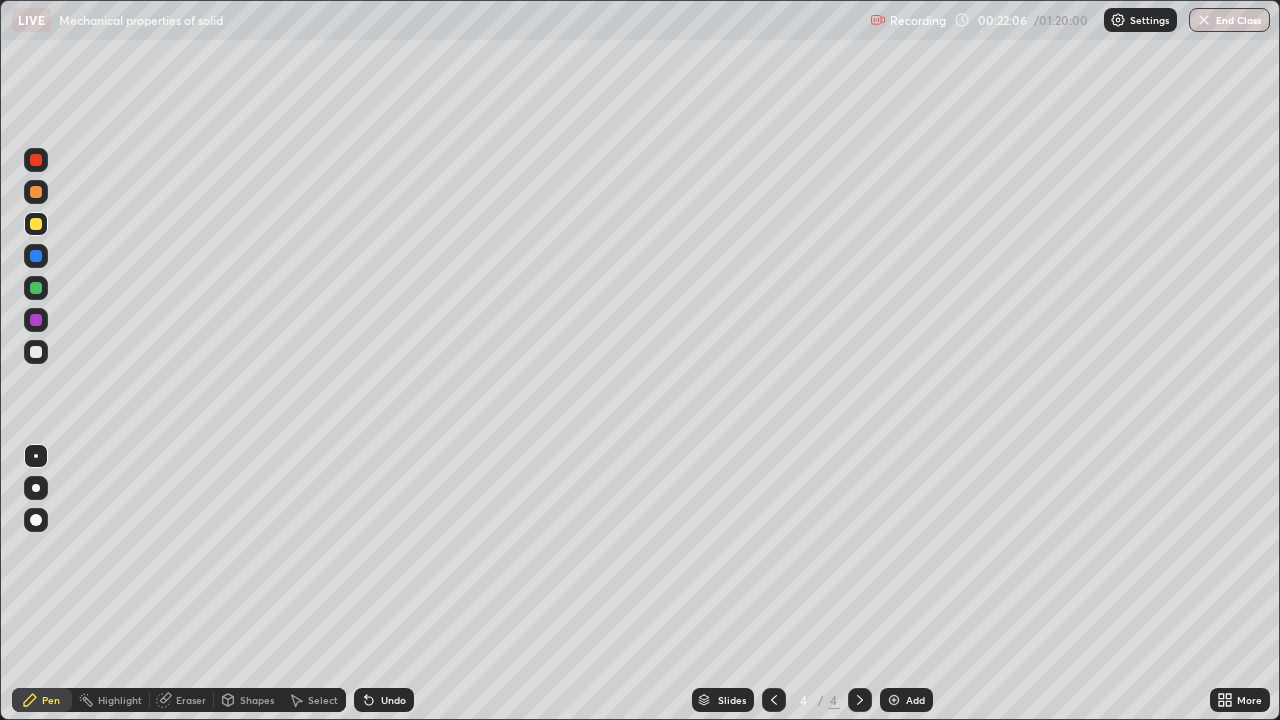click on "Undo" at bounding box center [393, 700] 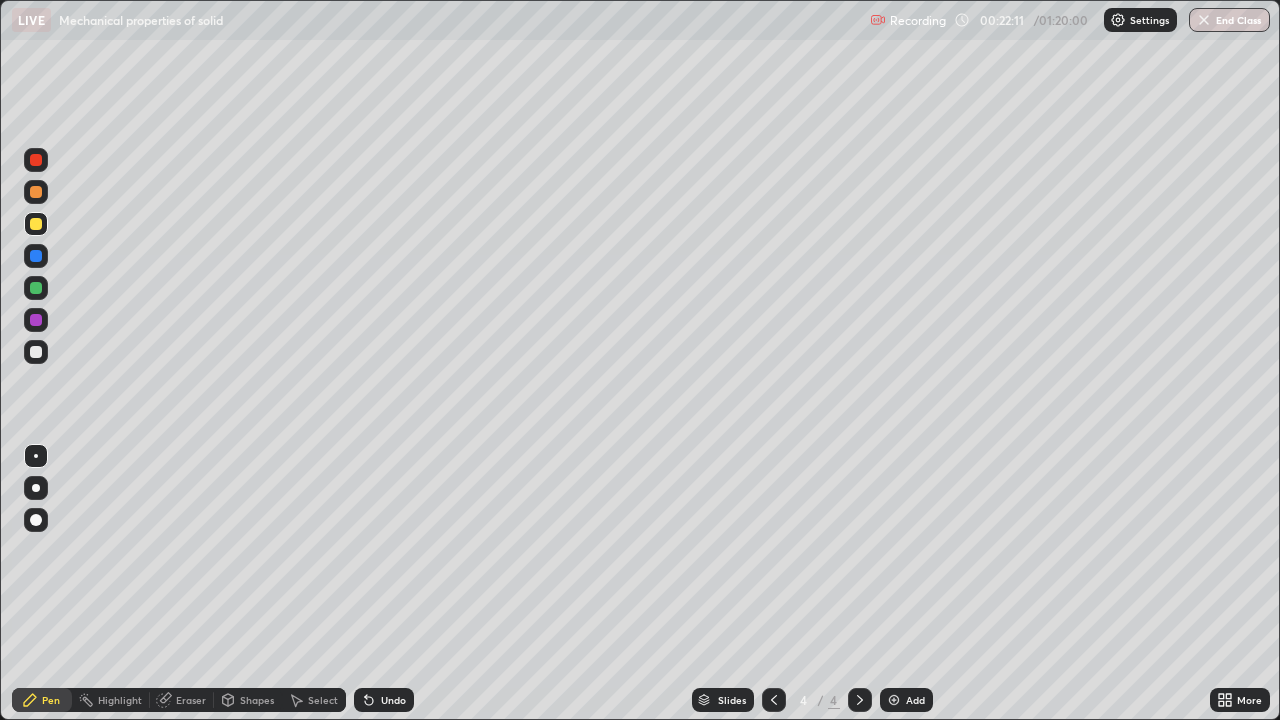 click on "Undo" at bounding box center [393, 700] 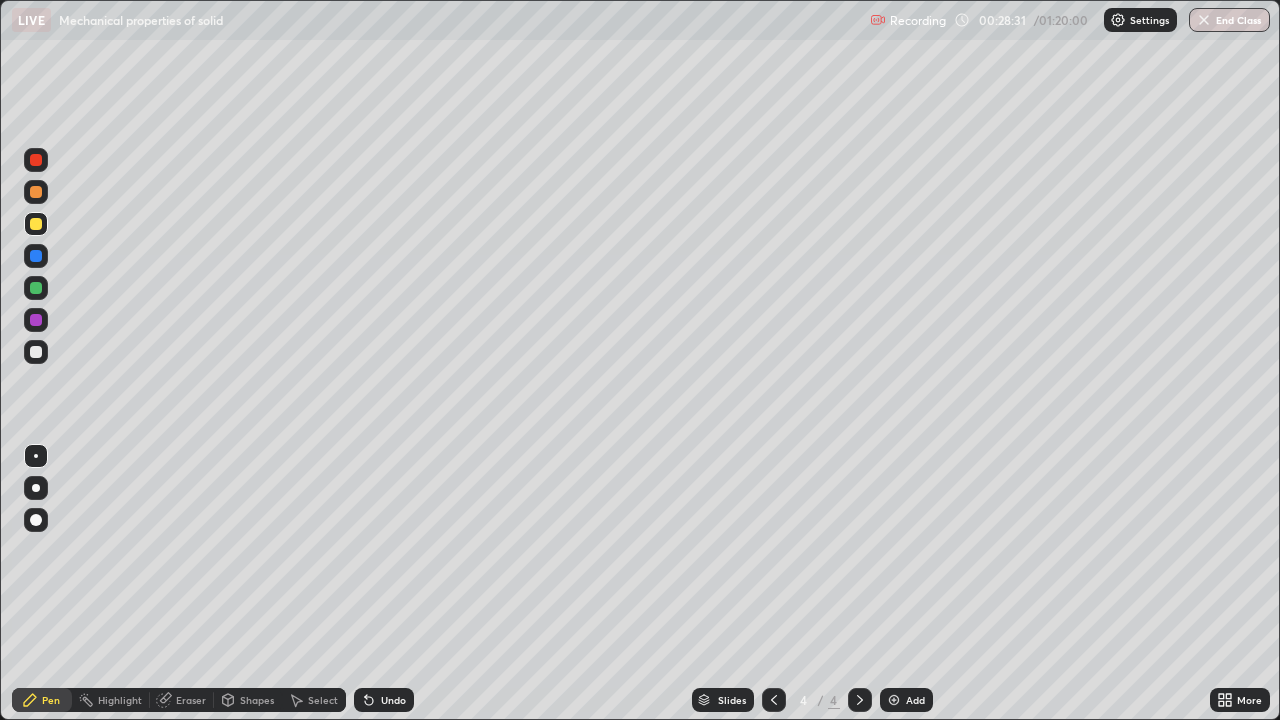 click on "Add" at bounding box center (906, 700) 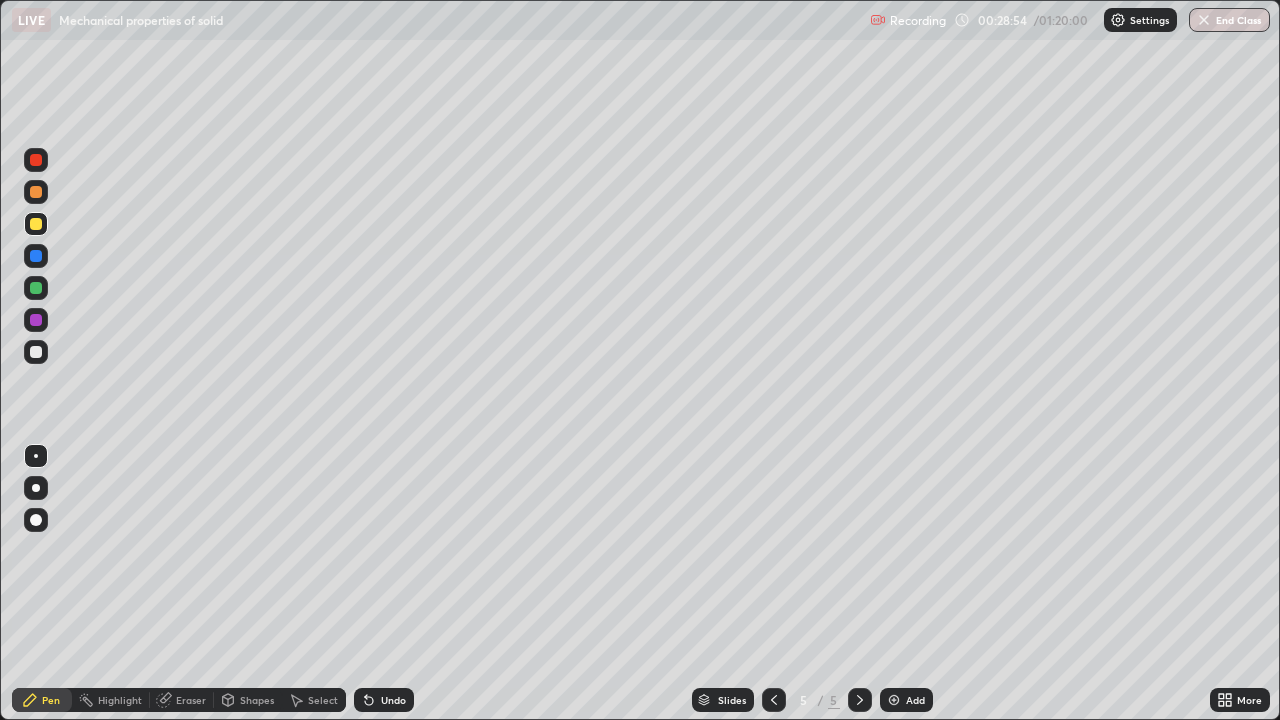 click on "Undo" at bounding box center [393, 700] 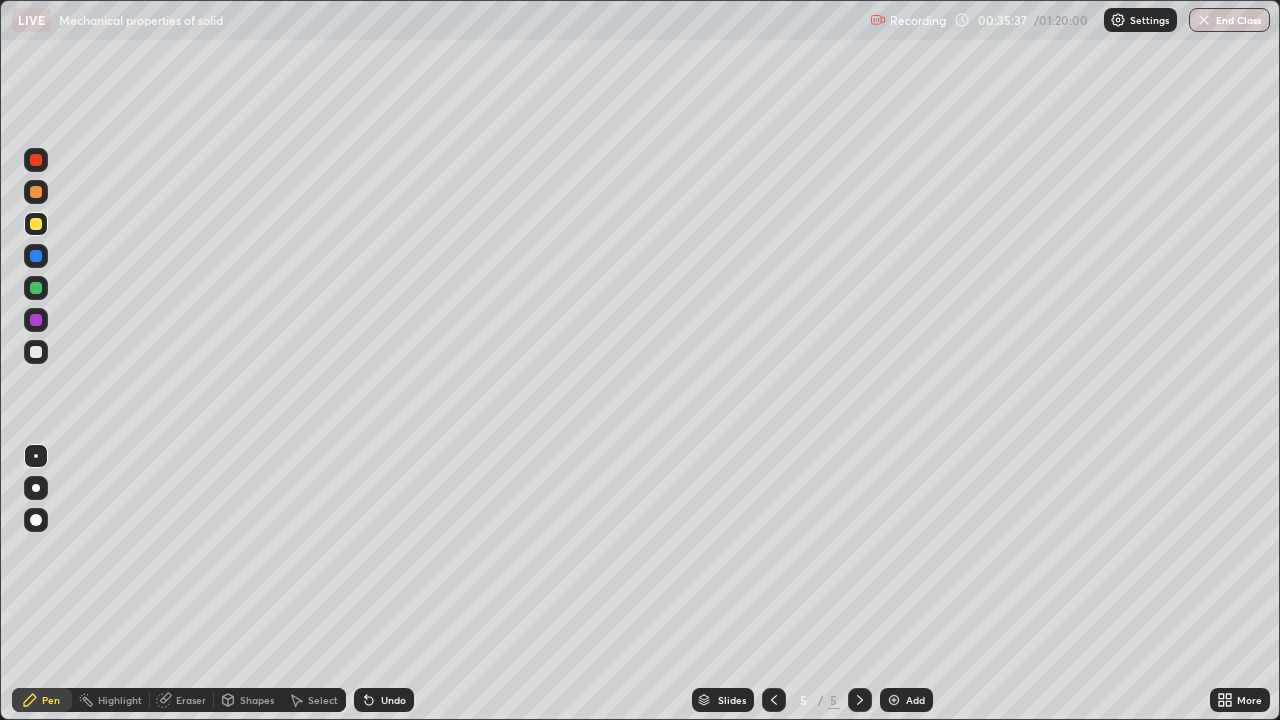 click on "Add" at bounding box center [906, 700] 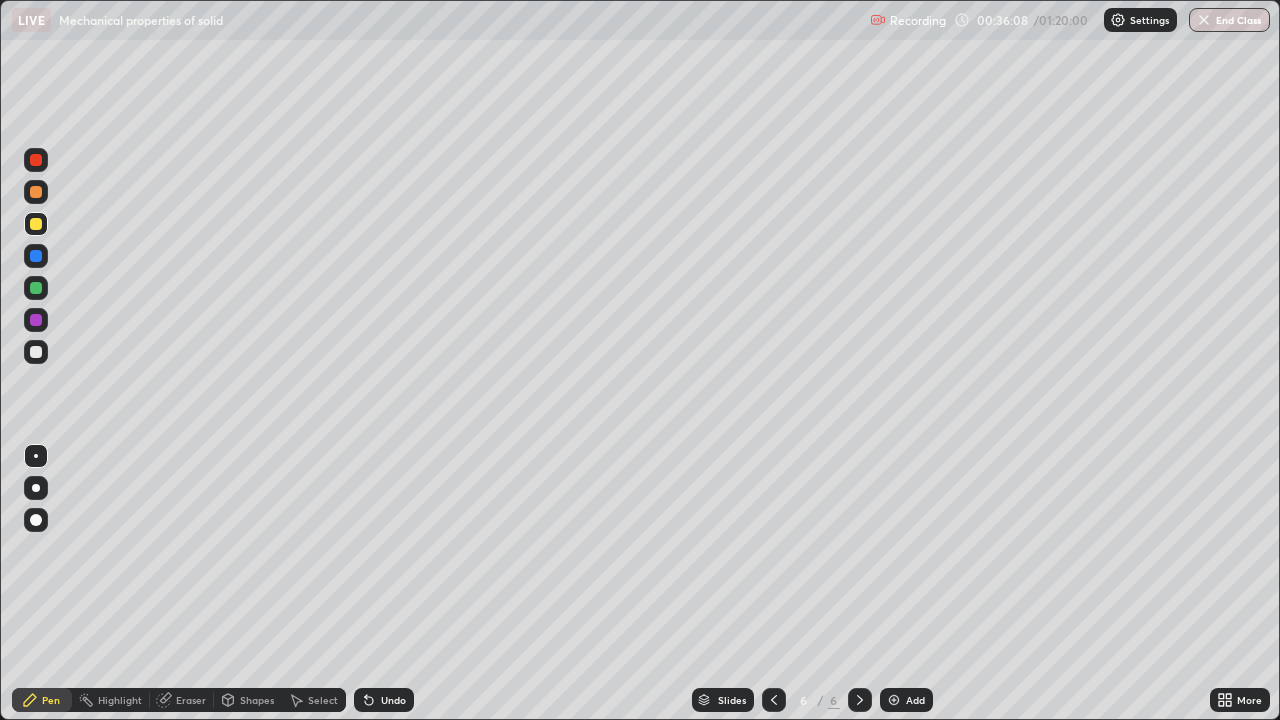 click at bounding box center (36, 352) 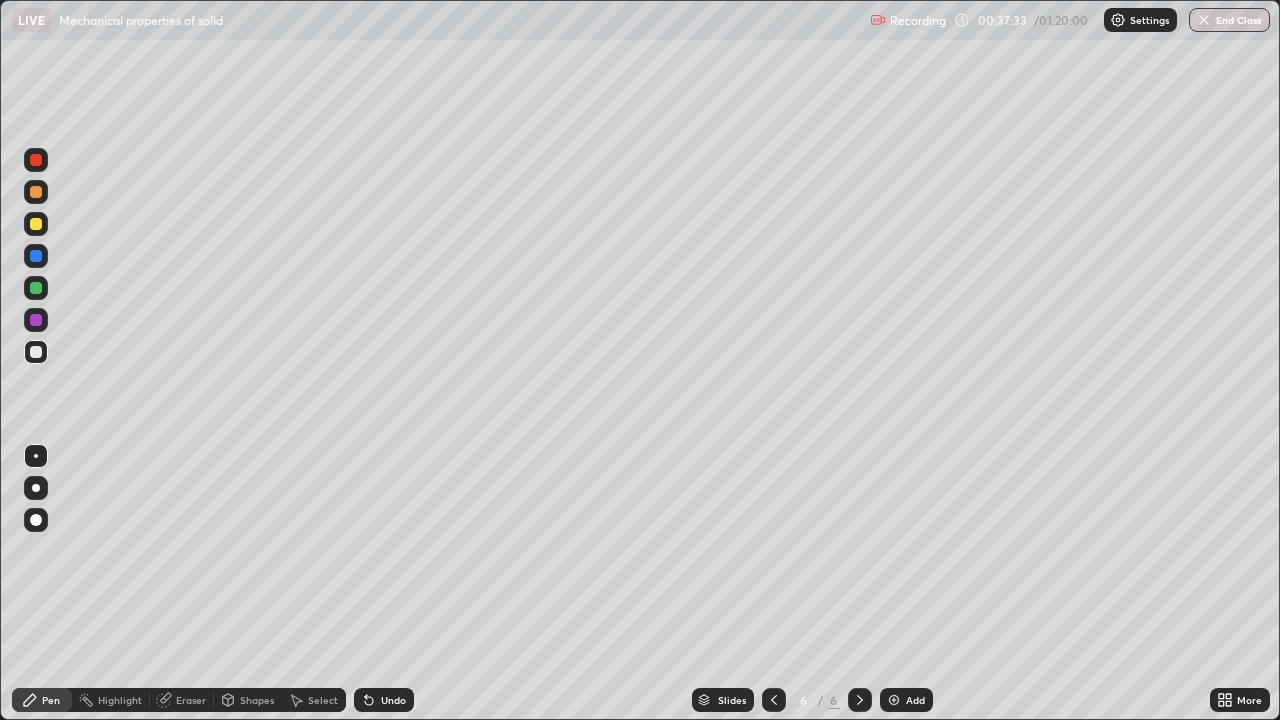 click 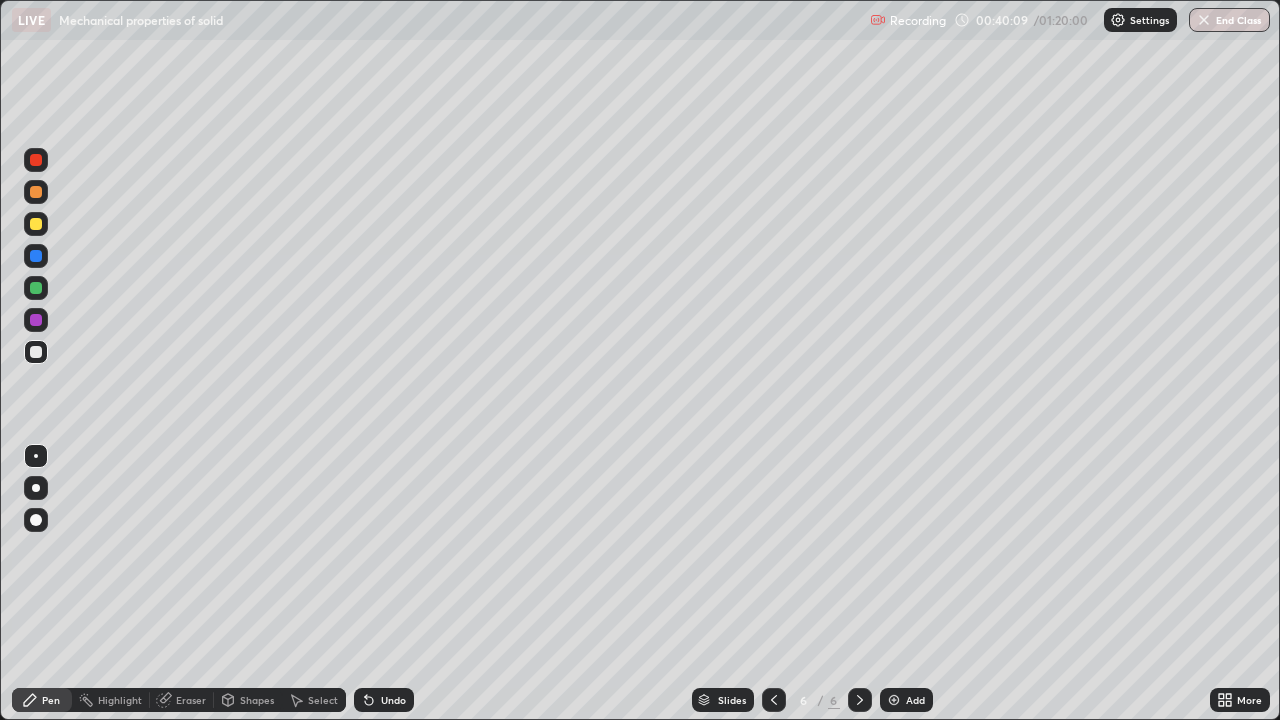 click on "Undo" at bounding box center (384, 700) 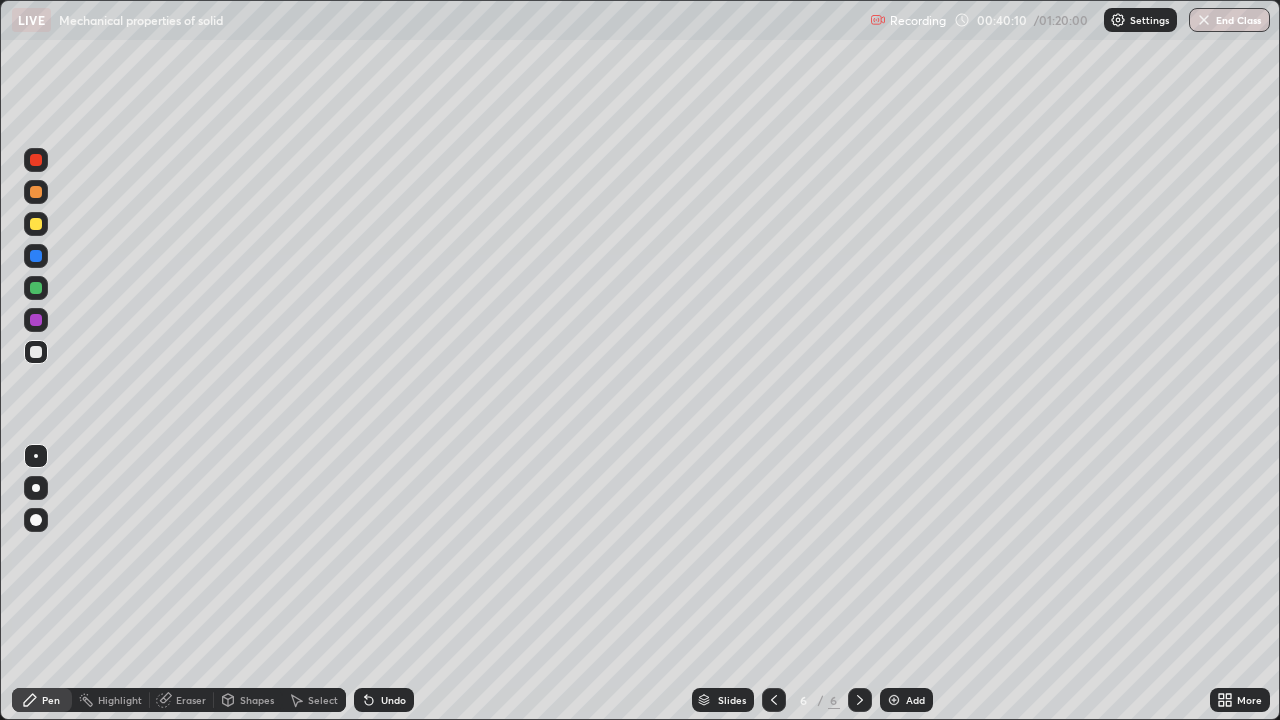 click on "Undo" at bounding box center [393, 700] 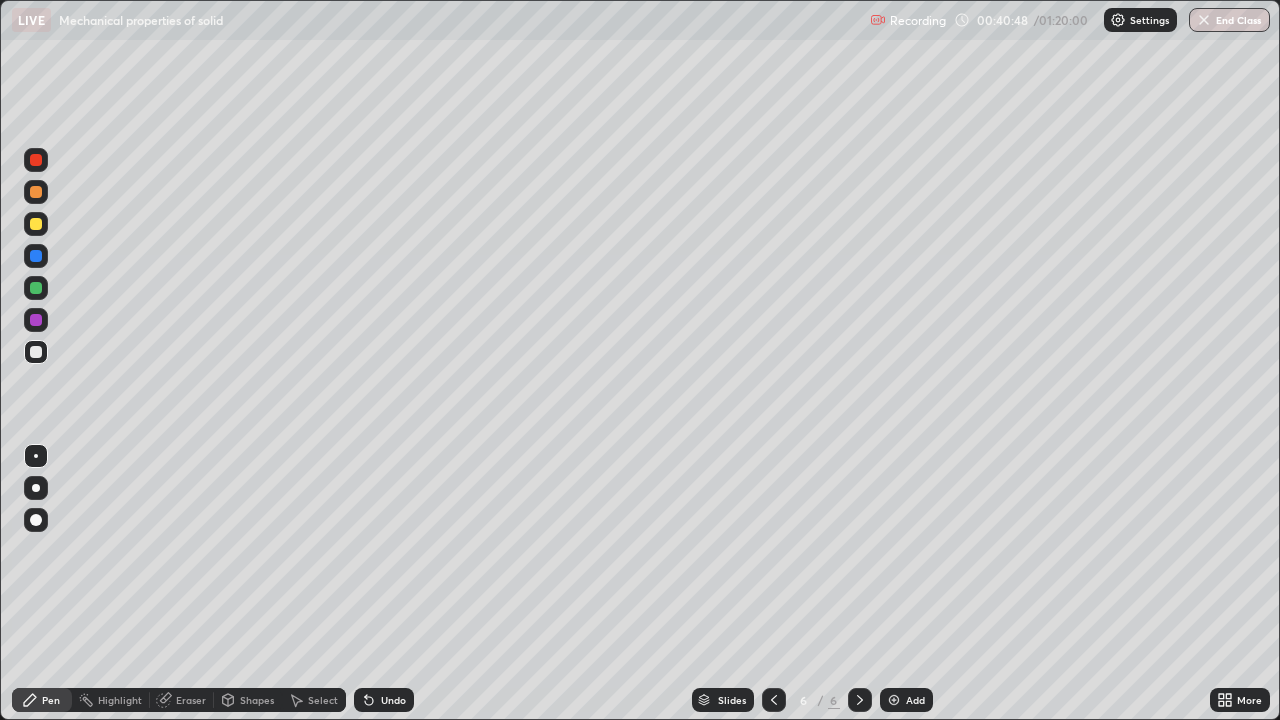 click on "Undo" at bounding box center [393, 700] 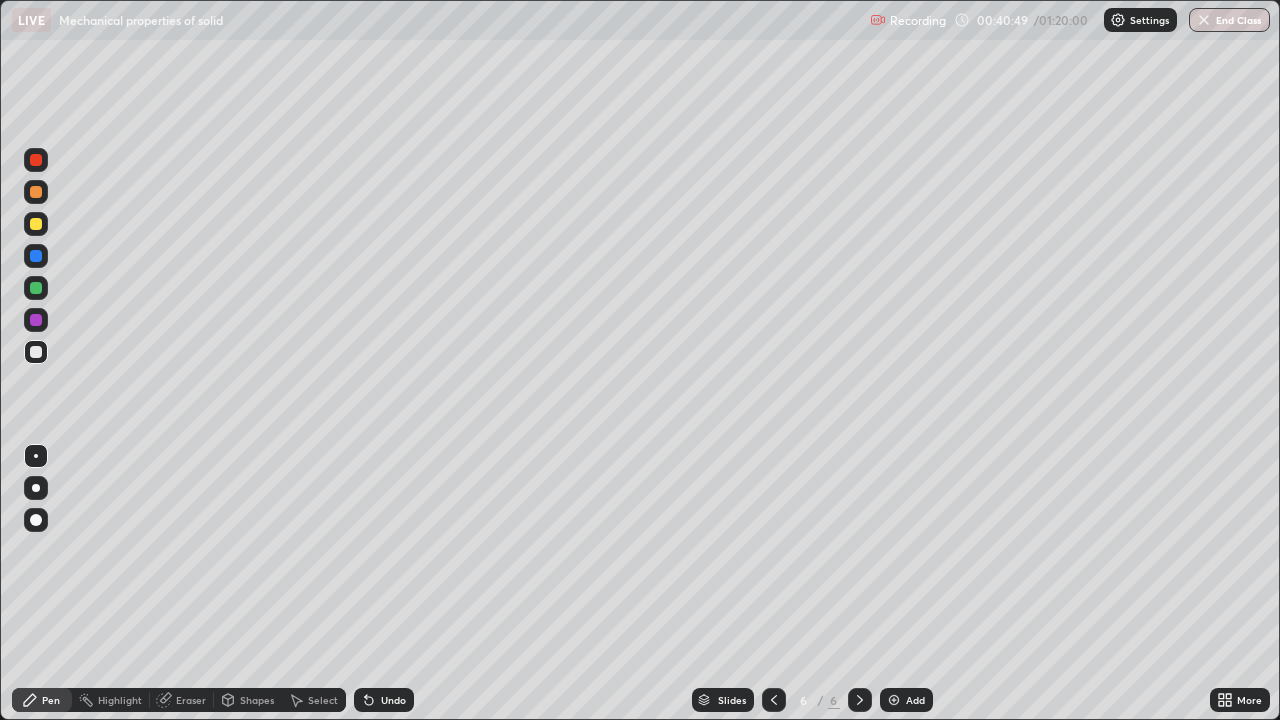 click on "Undo" at bounding box center [393, 700] 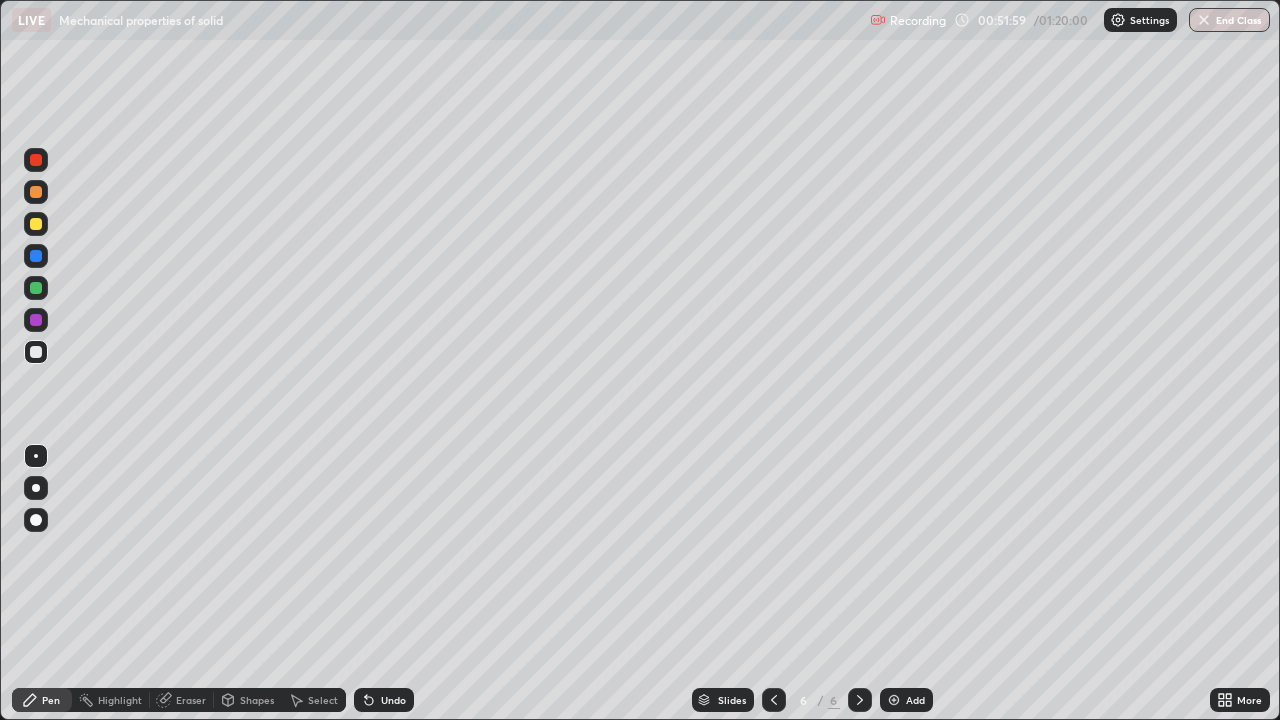 click on "Undo" at bounding box center [384, 700] 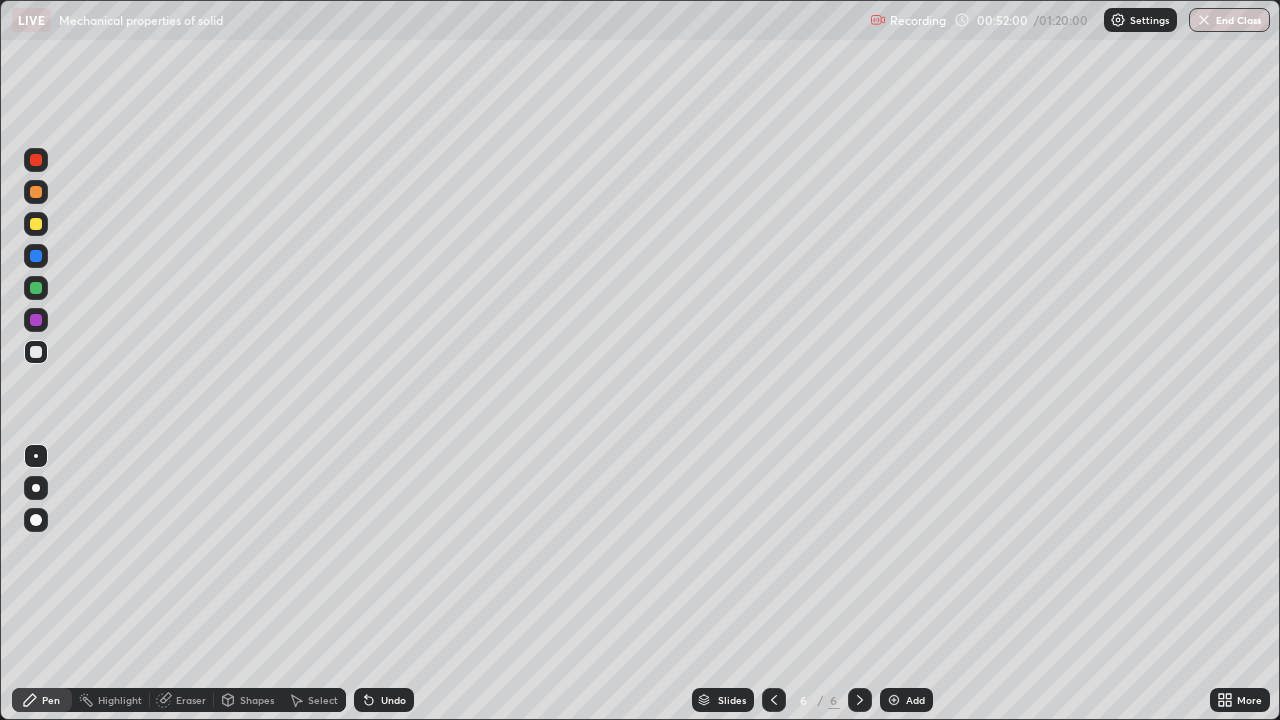 click on "Undo" at bounding box center (384, 700) 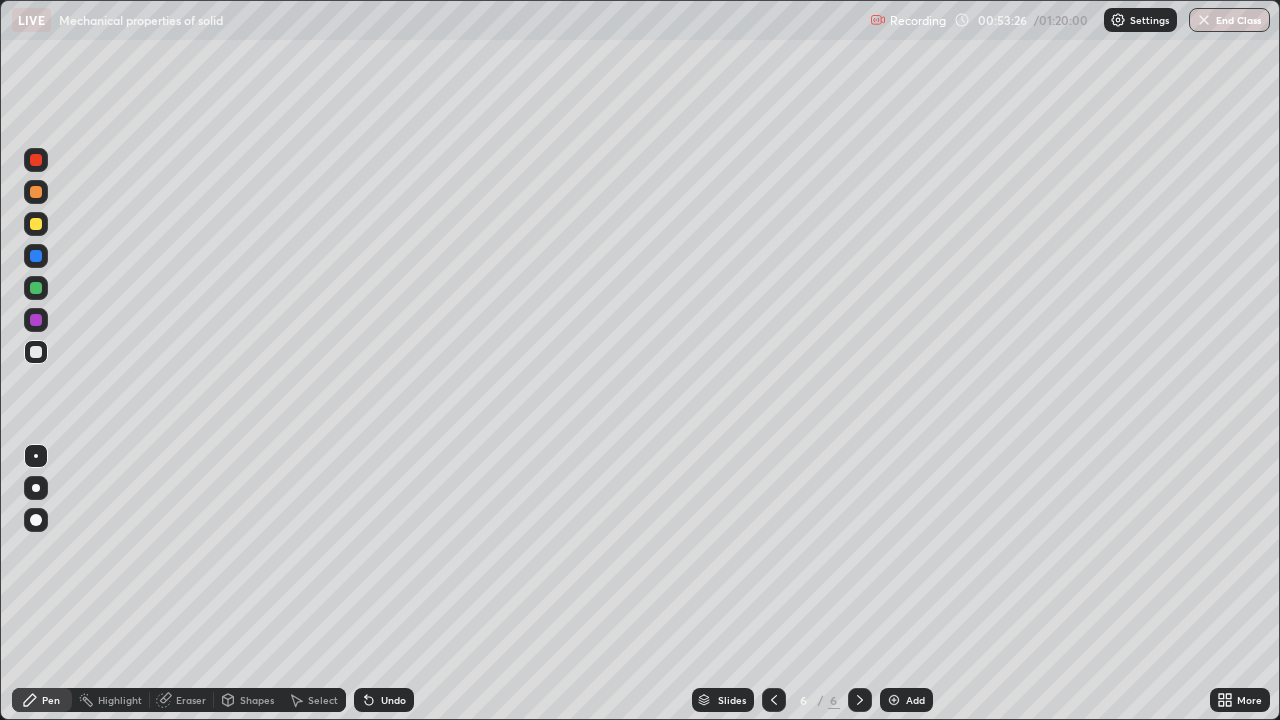 click on "Add" at bounding box center (915, 700) 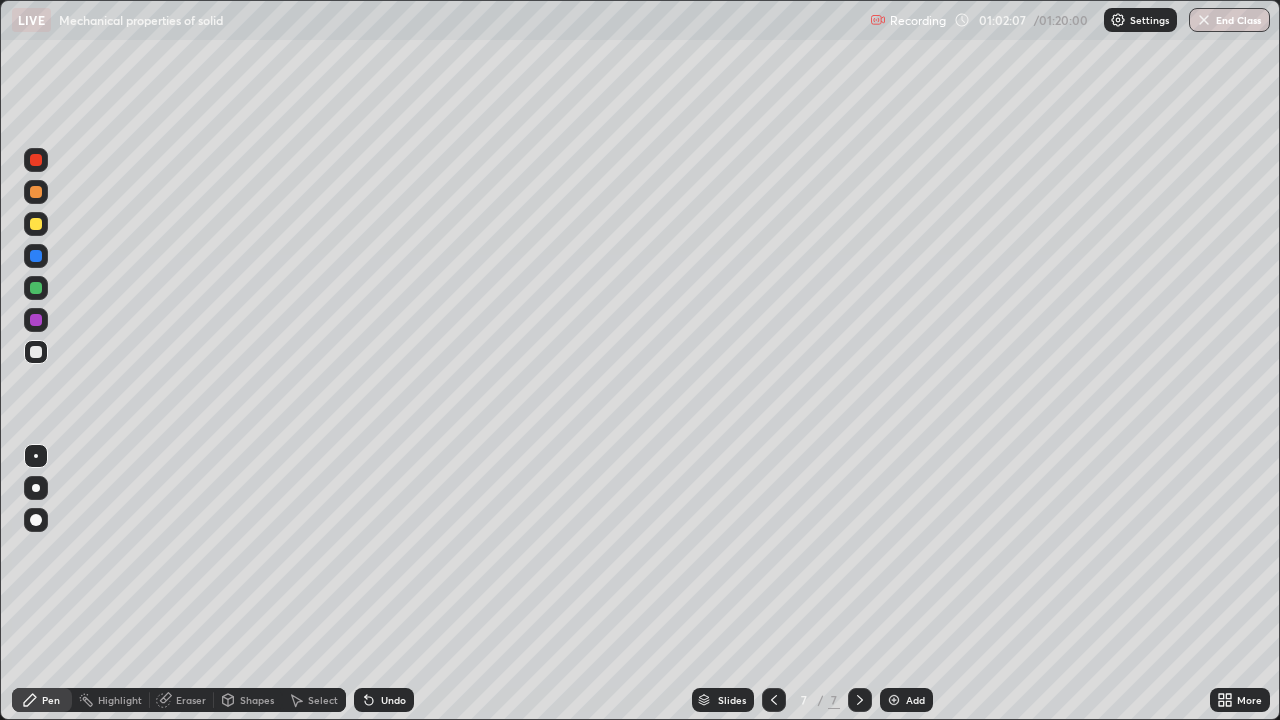 click on "Add" at bounding box center [906, 700] 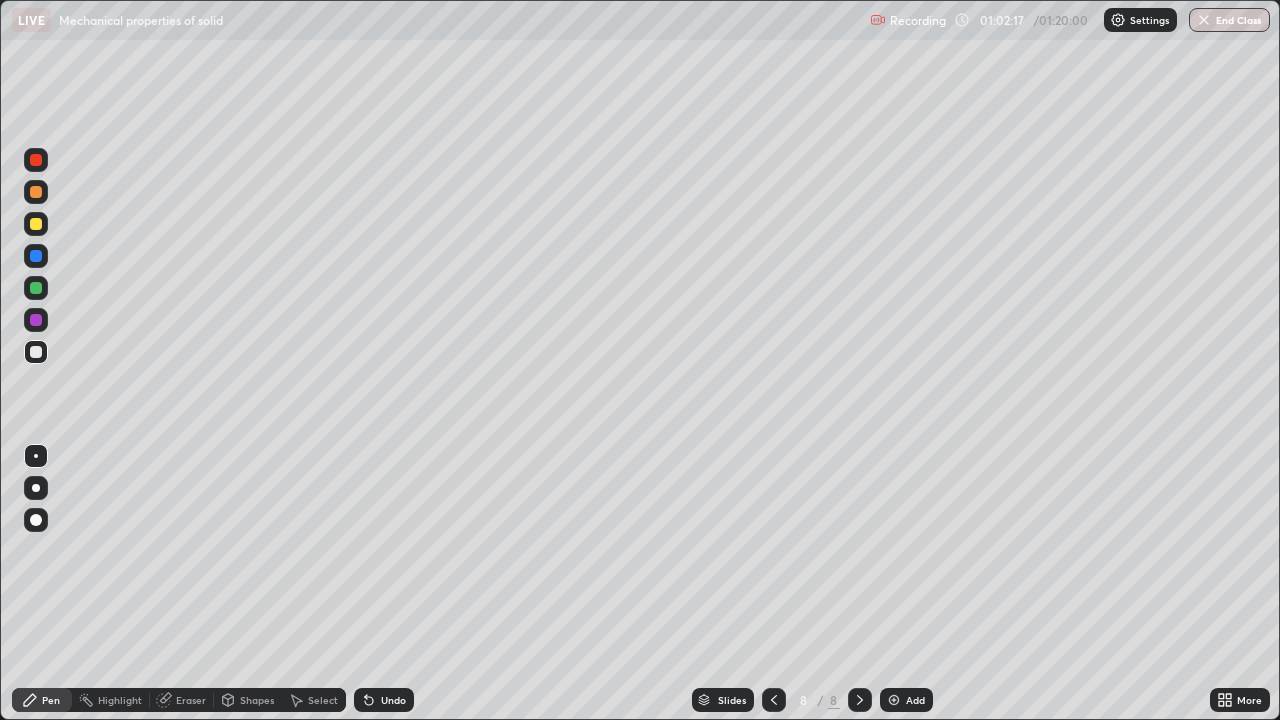 click on "Undo" at bounding box center (393, 700) 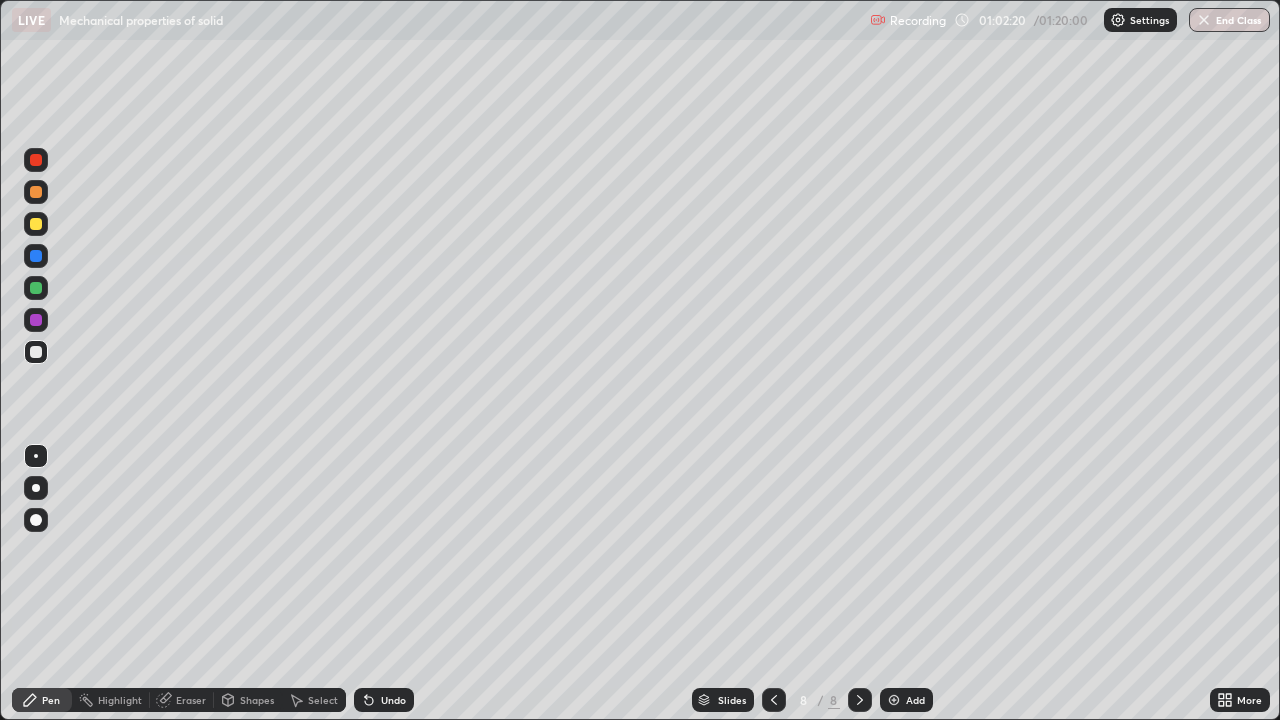 click on "Undo" at bounding box center (393, 700) 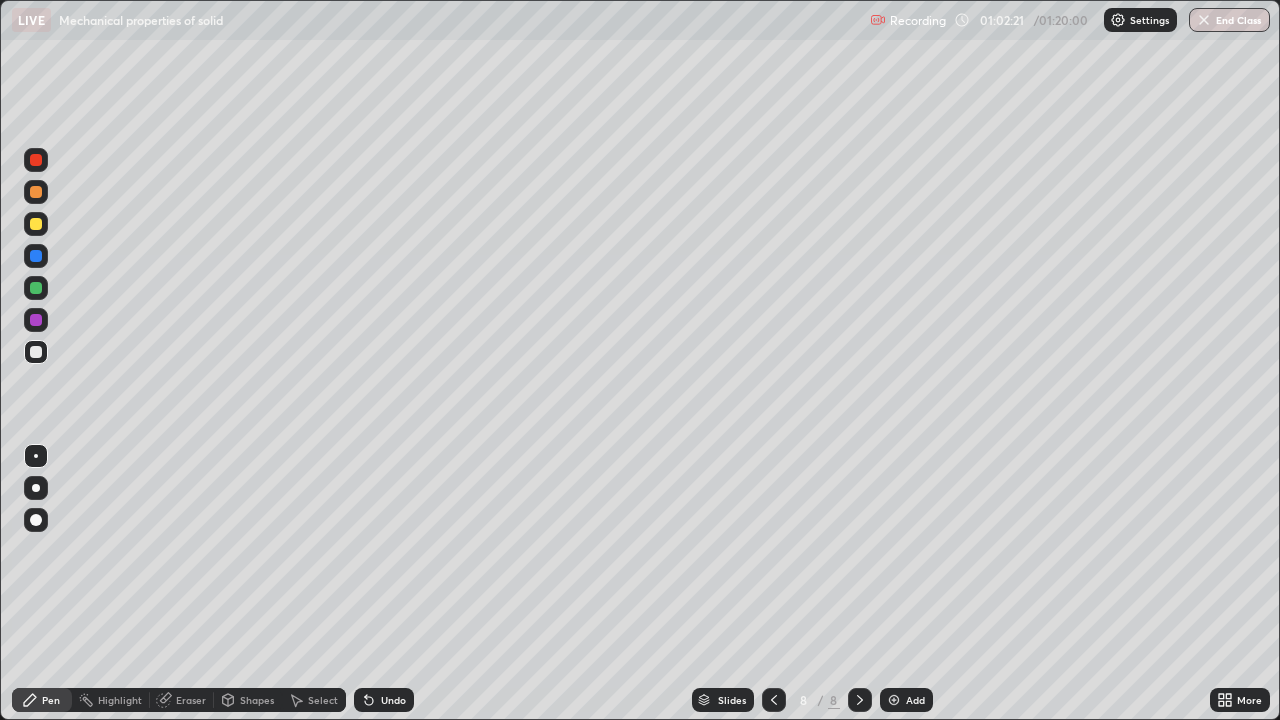 click on "Undo" at bounding box center (393, 700) 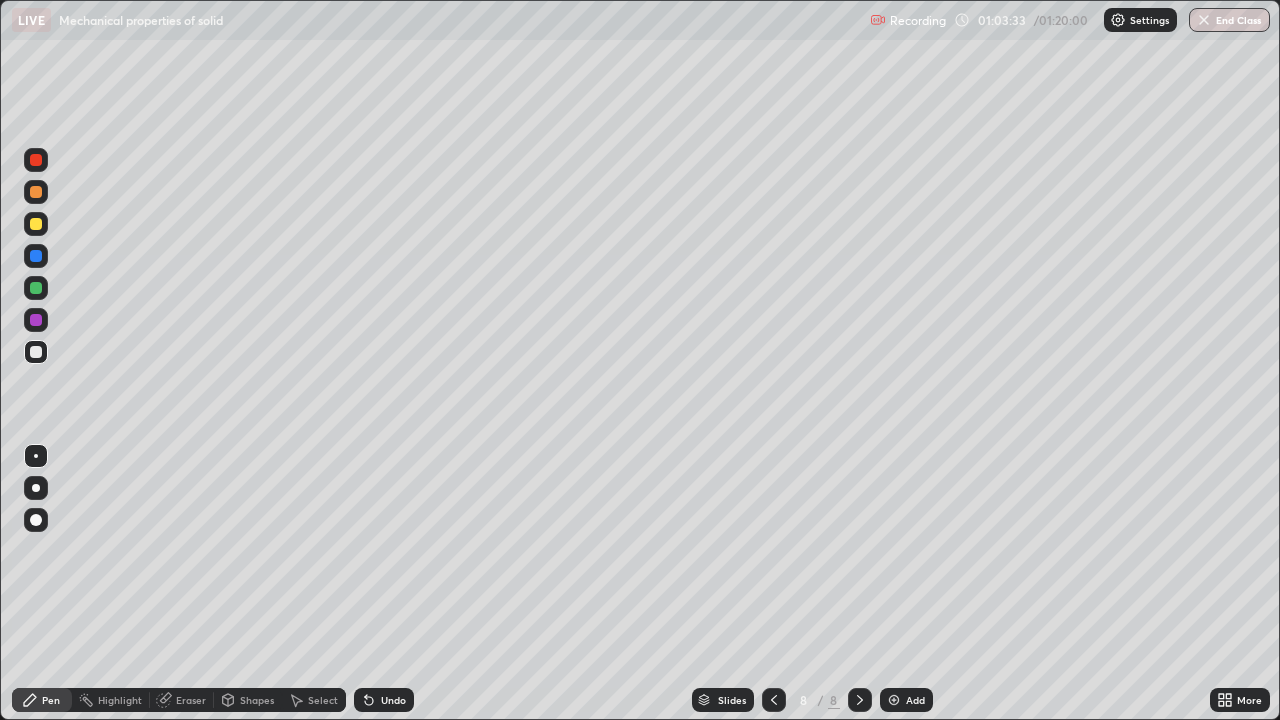 click on "Undo" at bounding box center [393, 700] 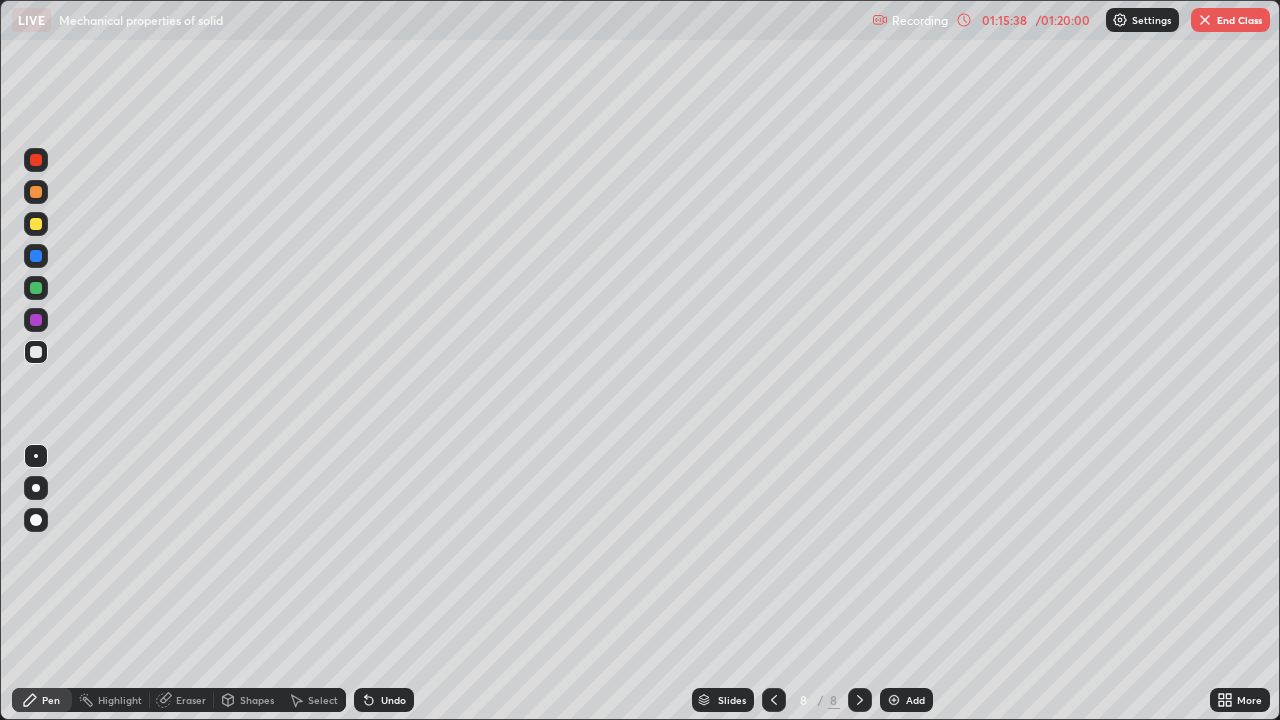 click at bounding box center (36, 224) 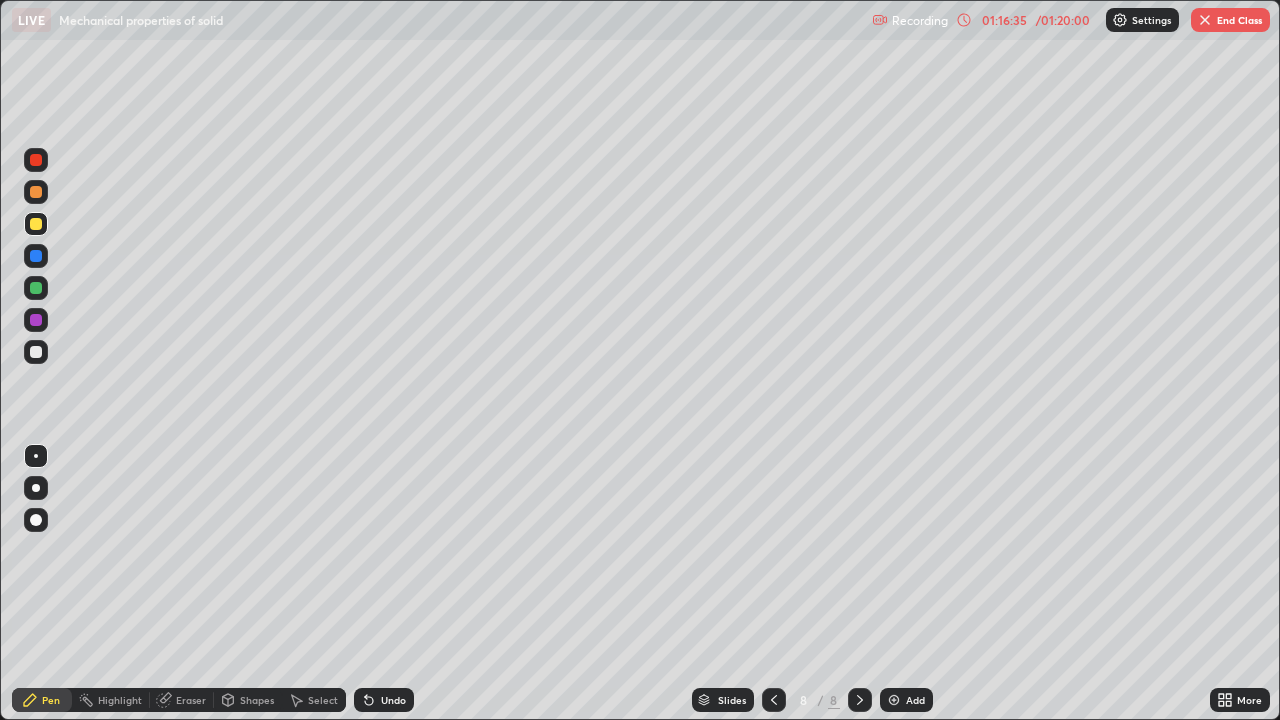 click on "Eraser" at bounding box center [191, 700] 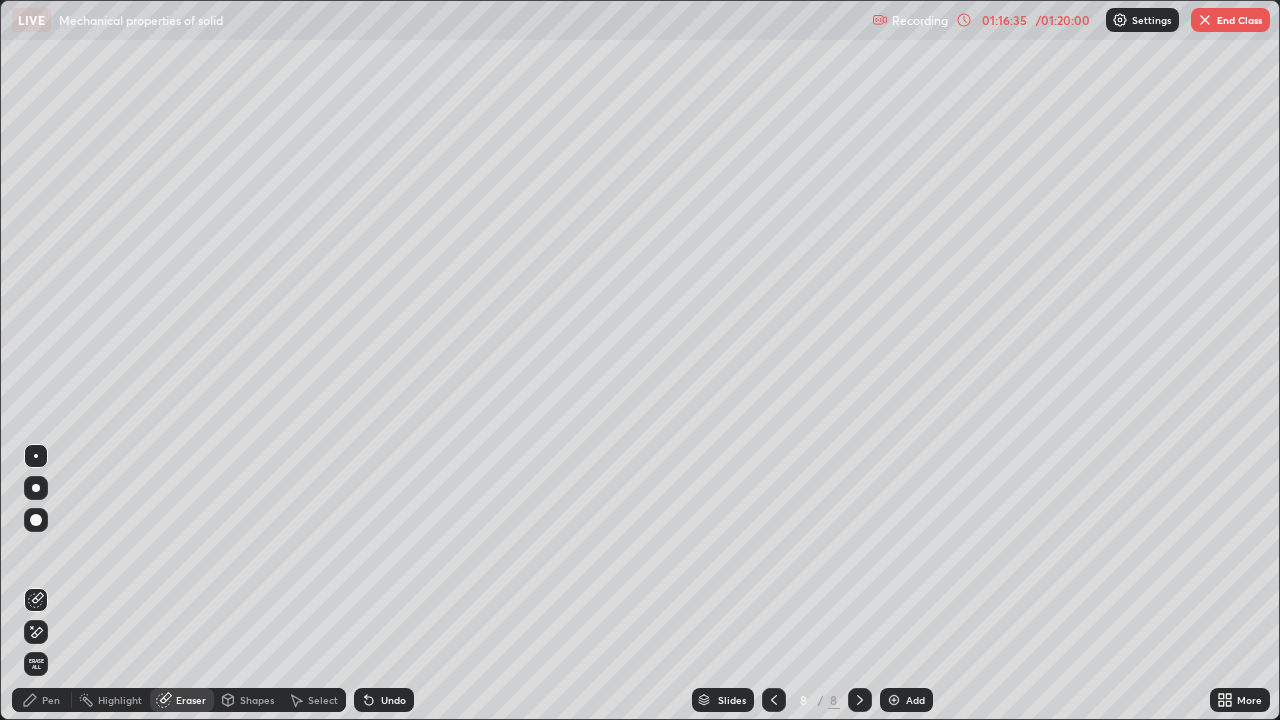 click 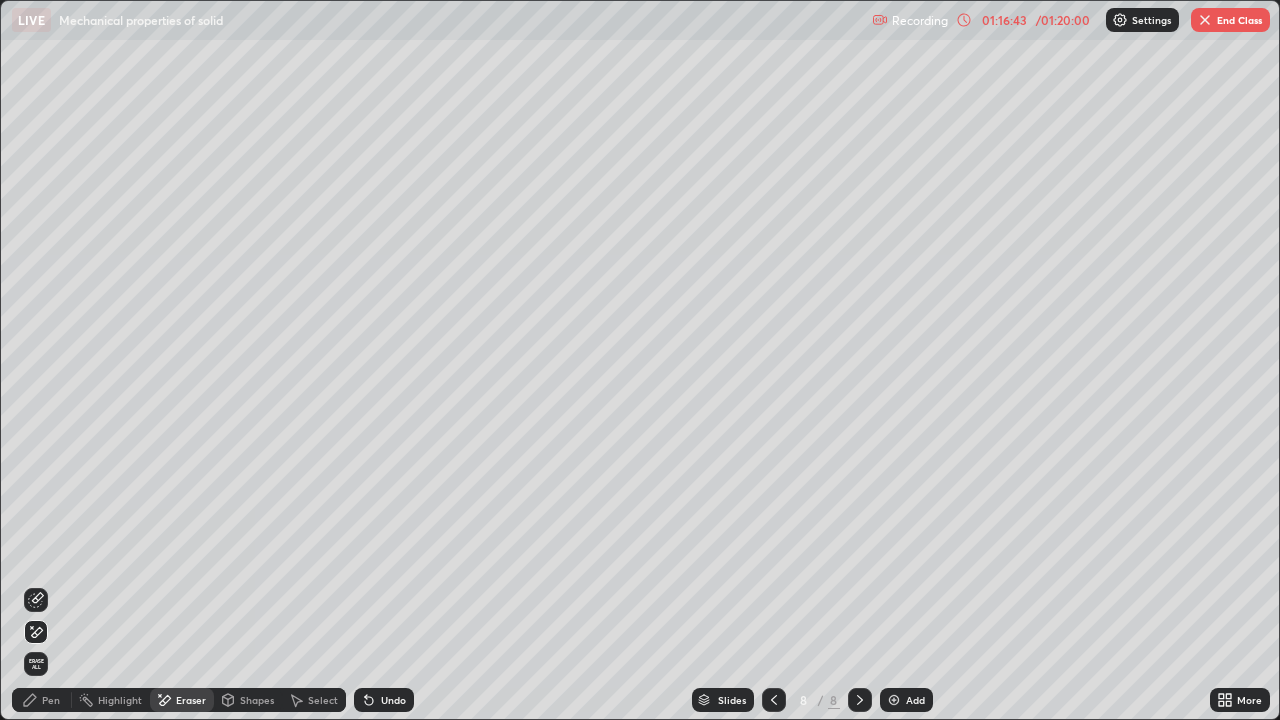 click on "Pen" at bounding box center [42, 700] 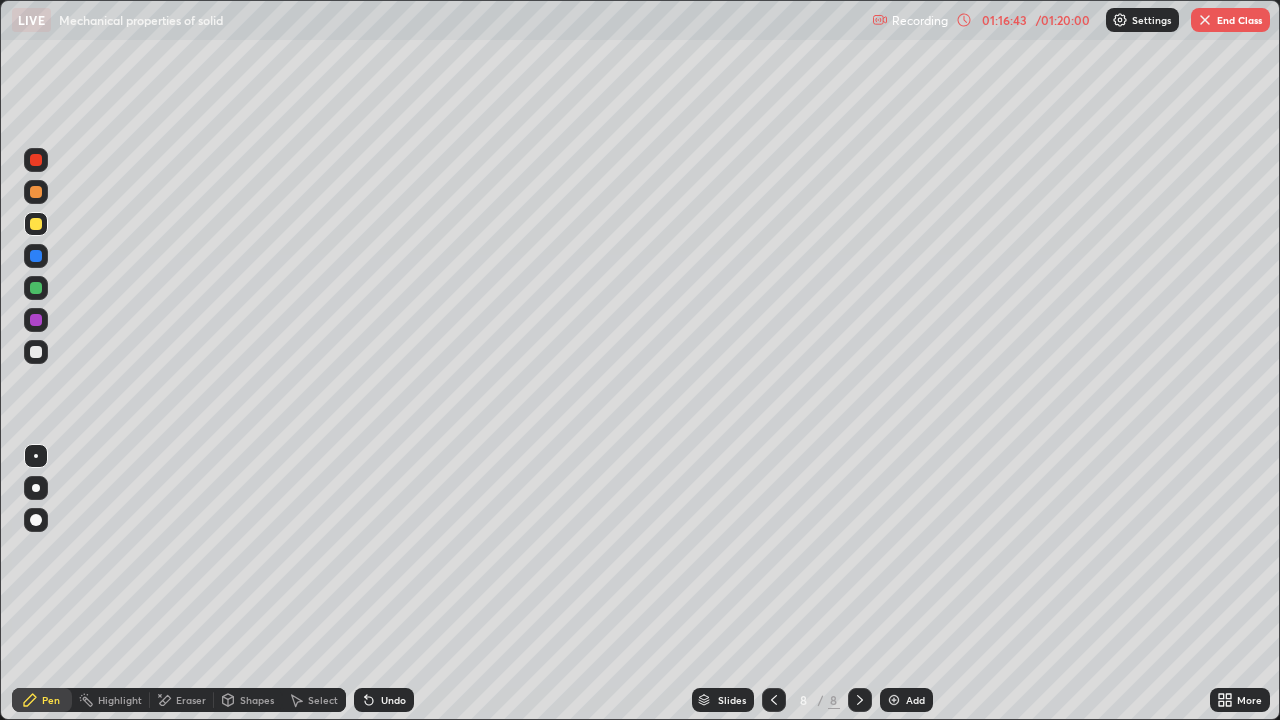 click on "Pen" at bounding box center [42, 700] 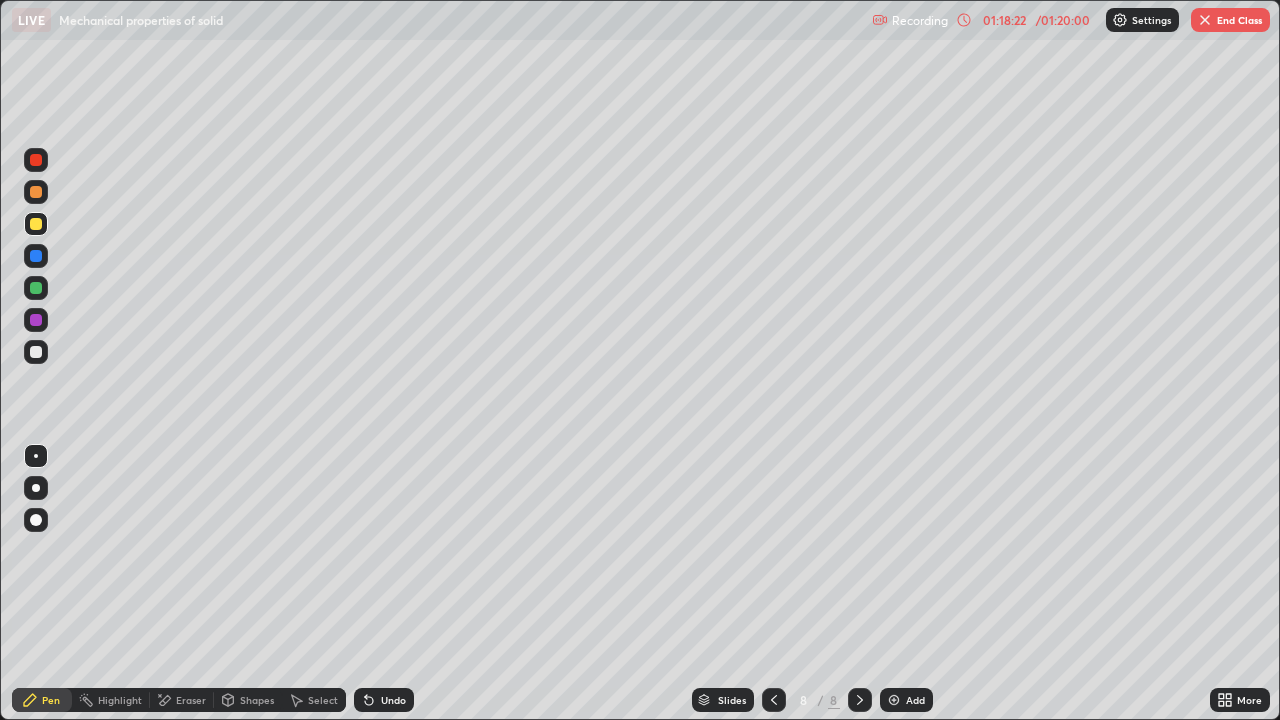 click at bounding box center (36, 352) 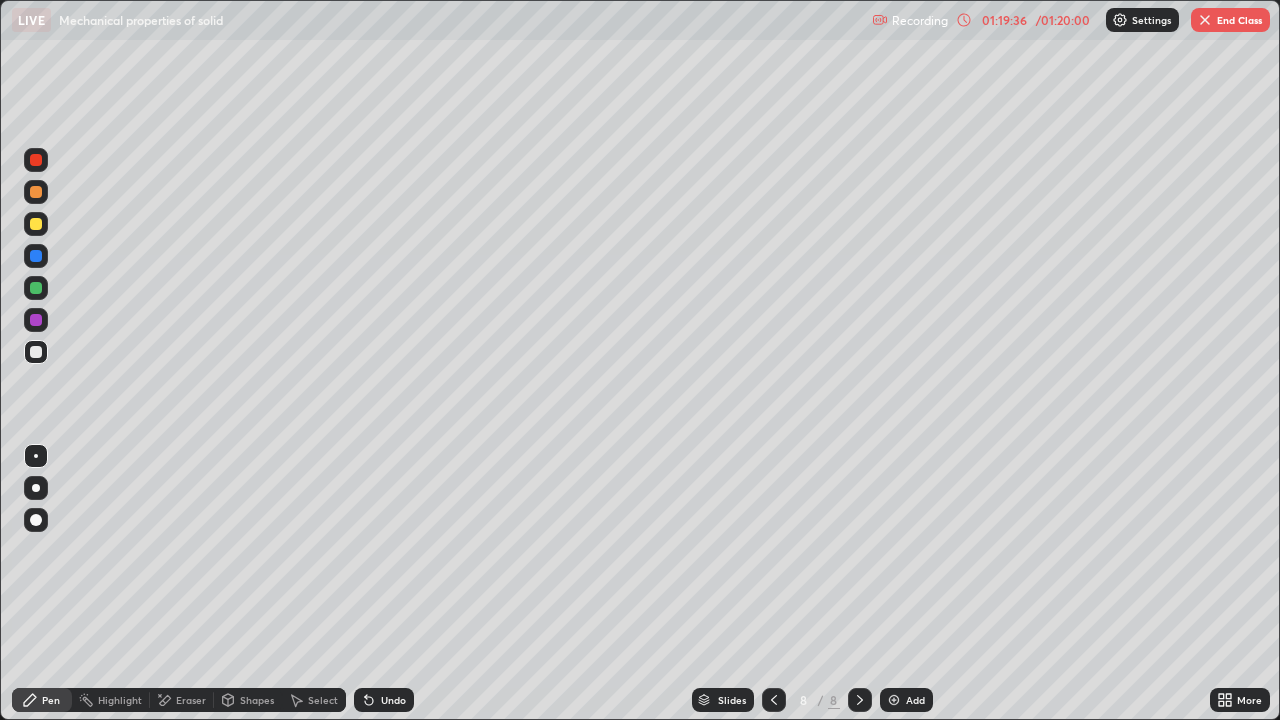 click on "End Class" at bounding box center [1230, 20] 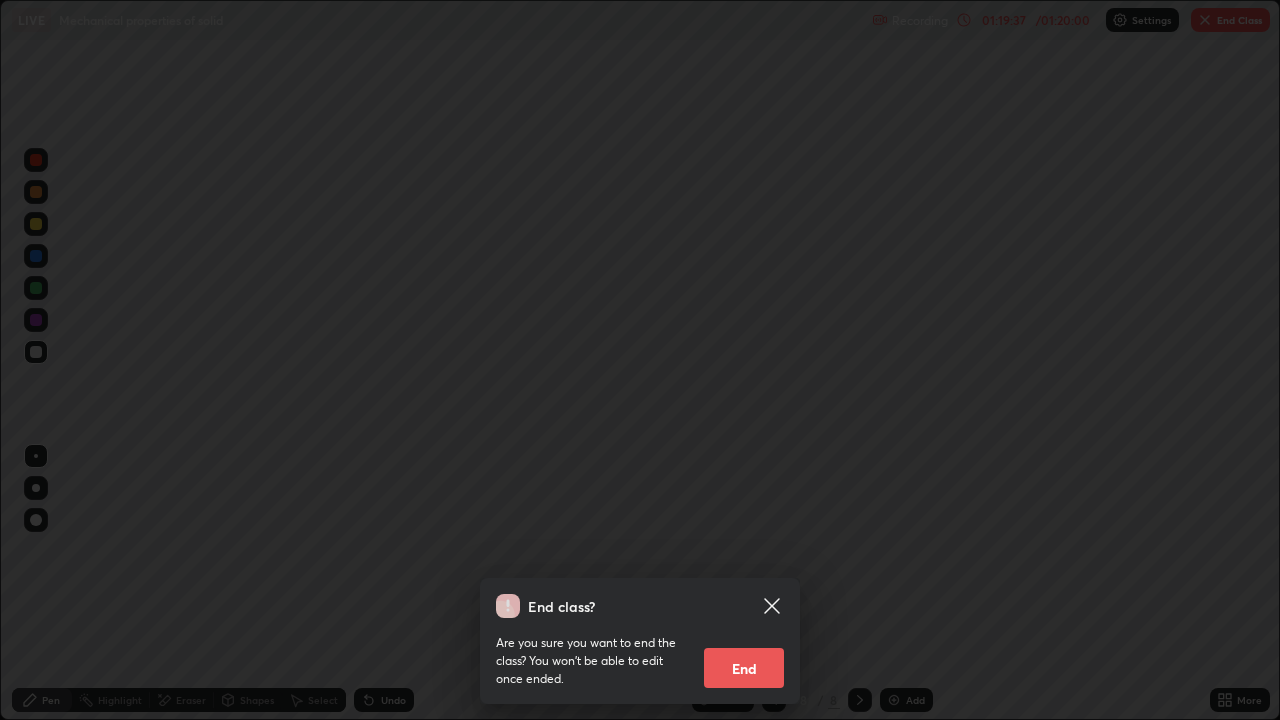 click on "End" at bounding box center [744, 668] 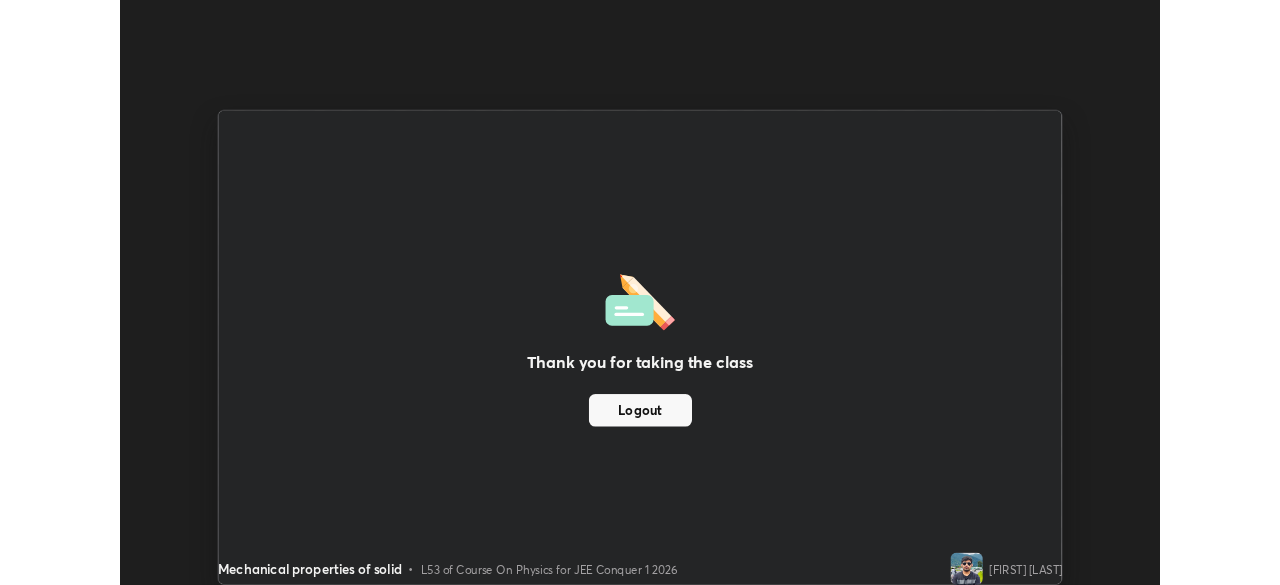scroll, scrollTop: 585, scrollLeft: 1280, axis: both 